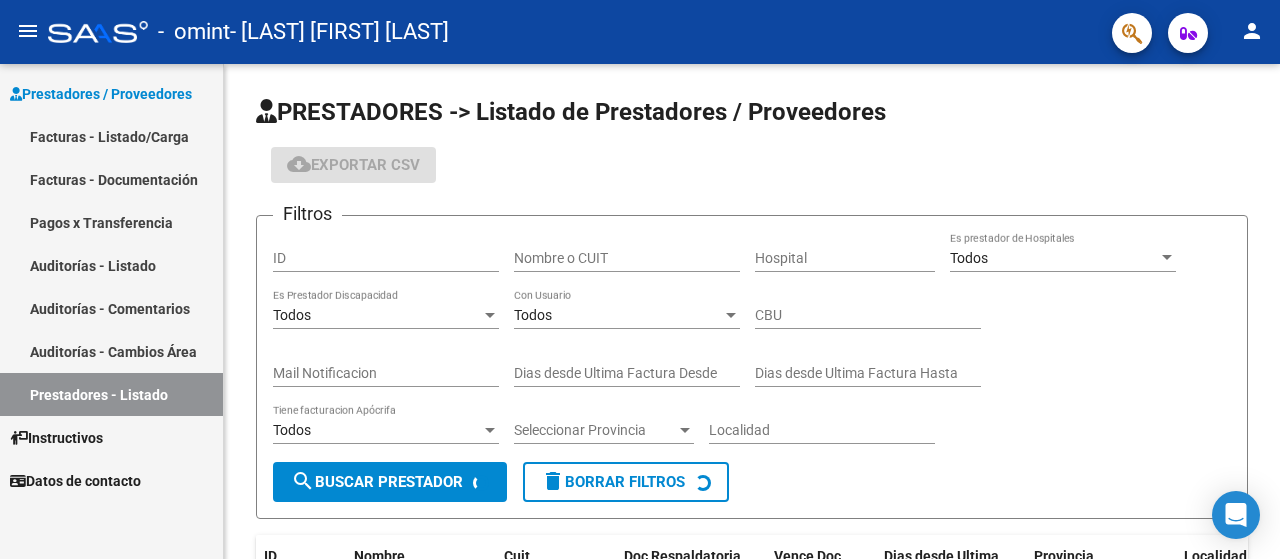 scroll, scrollTop: 0, scrollLeft: 0, axis: both 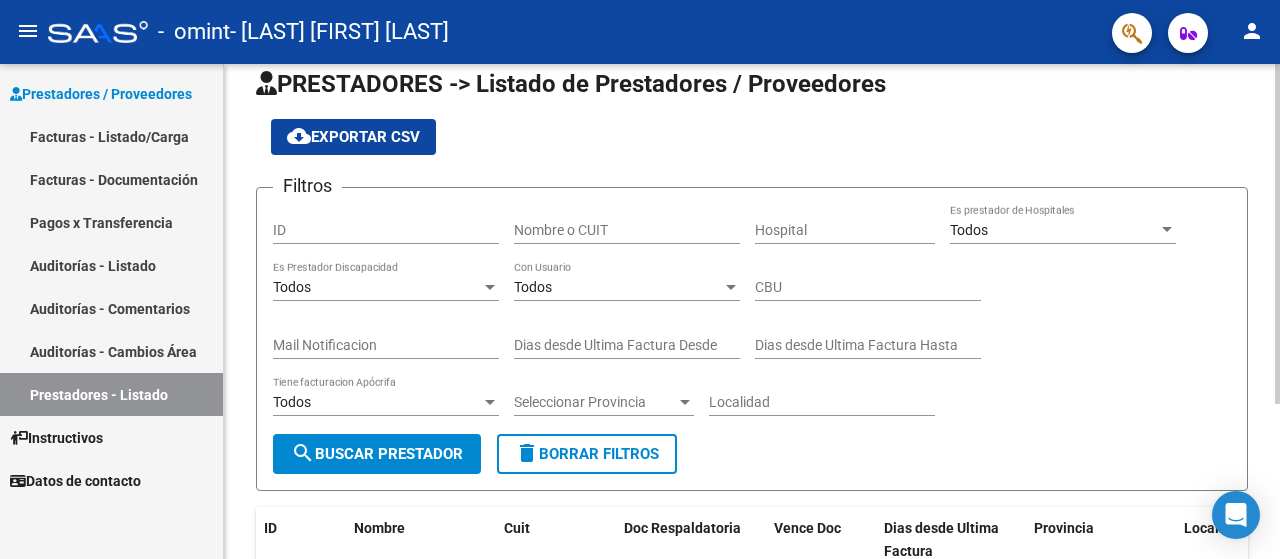 click 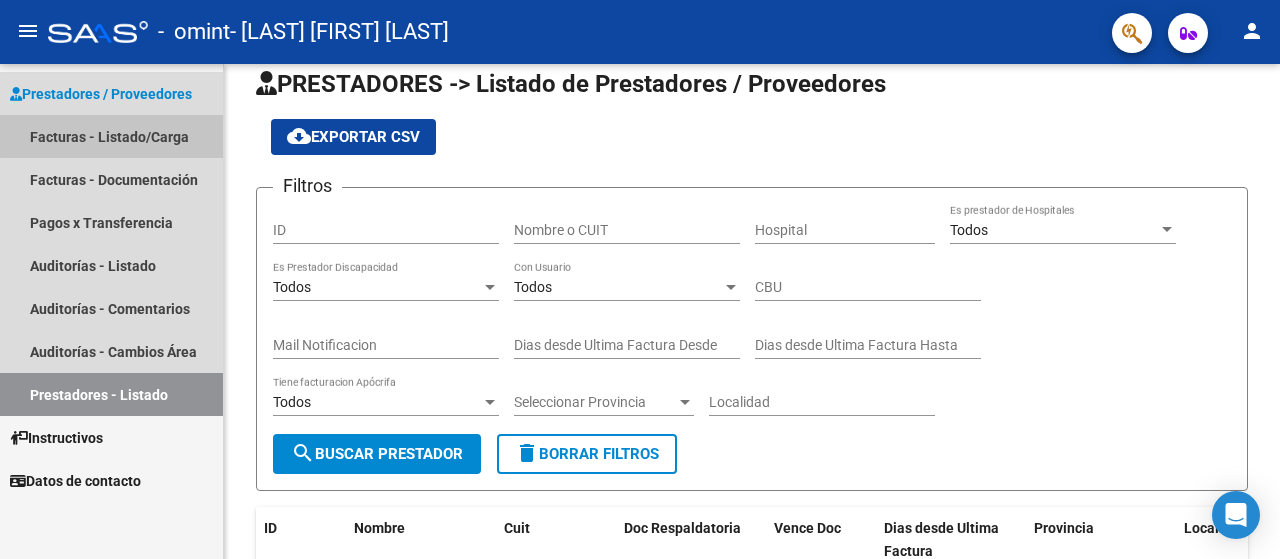 click on "Facturas - Listado/Carga" at bounding box center [111, 136] 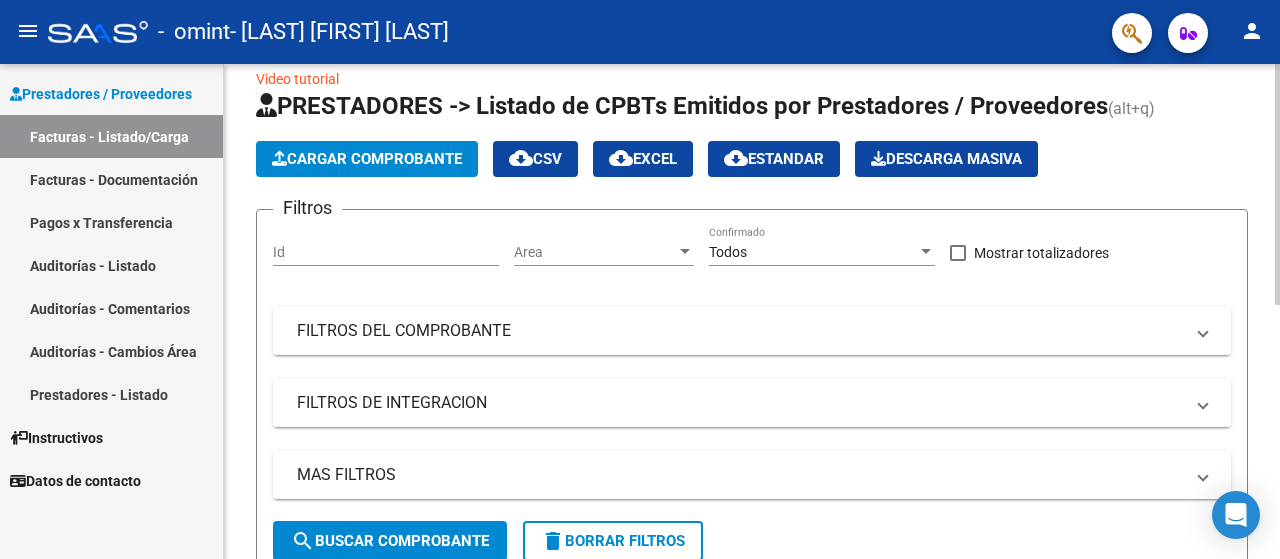 click on "FILTROS DE INTEGRACION" at bounding box center (740, 403) 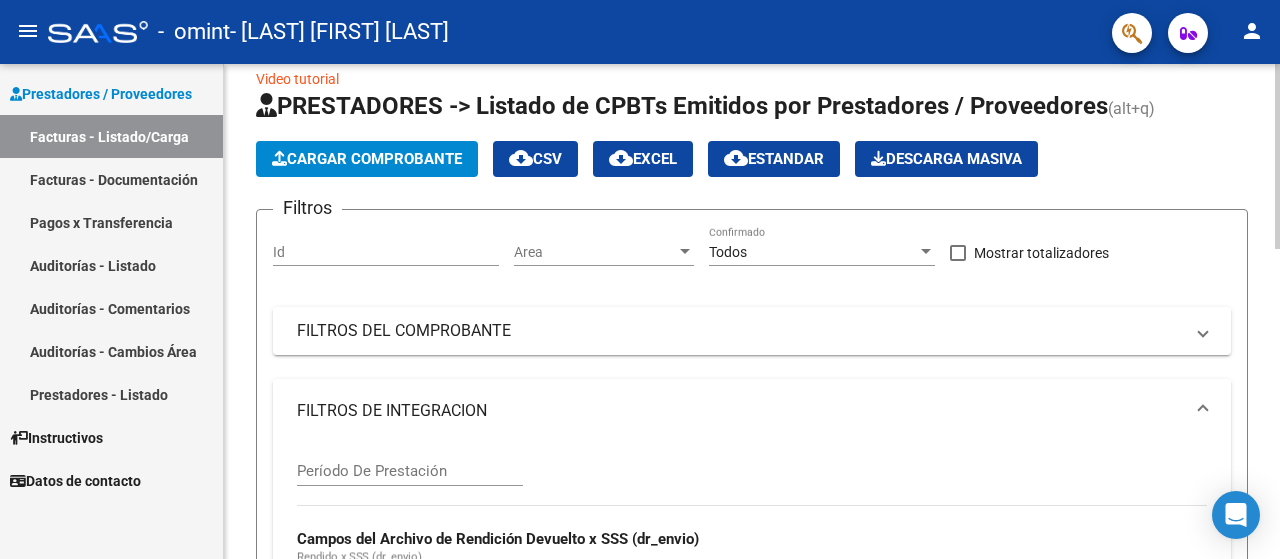 click on "Período De Prestación" at bounding box center [410, 471] 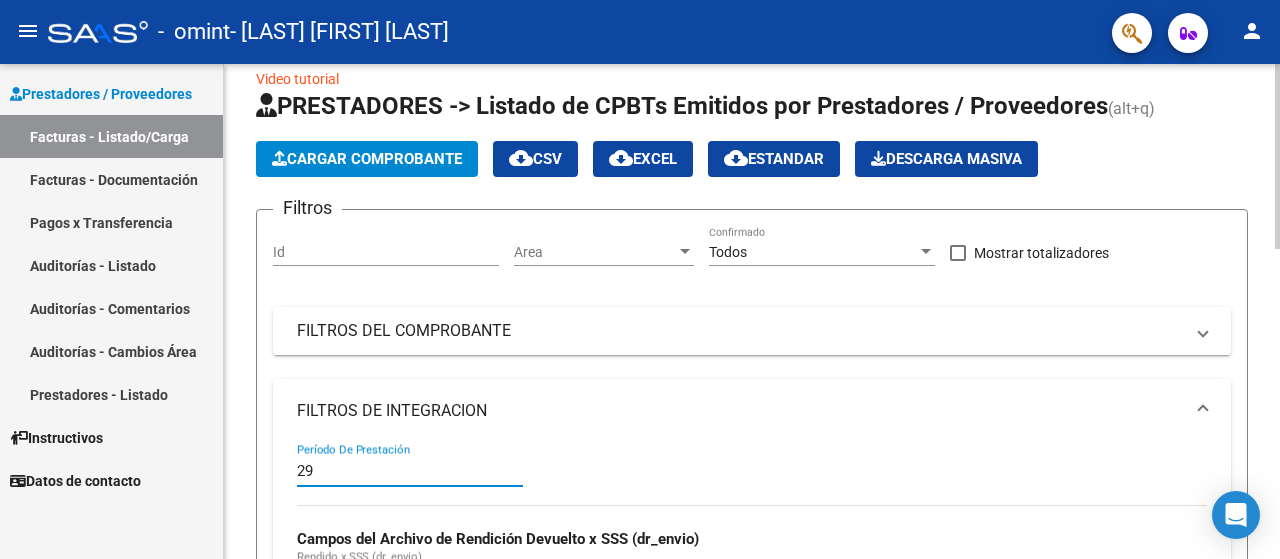 type on "2" 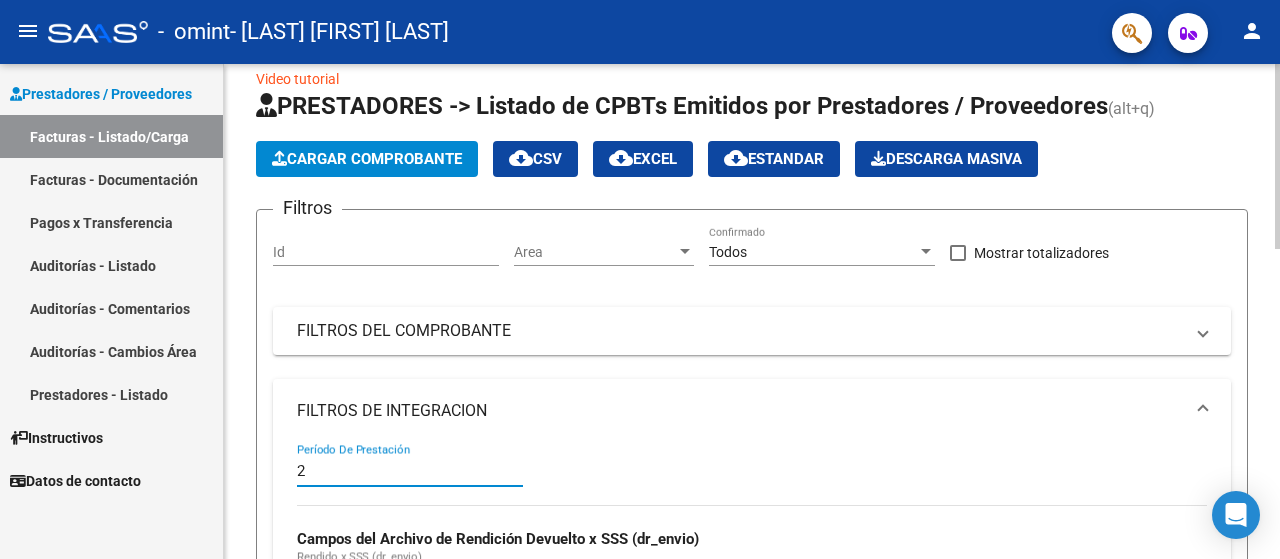 type 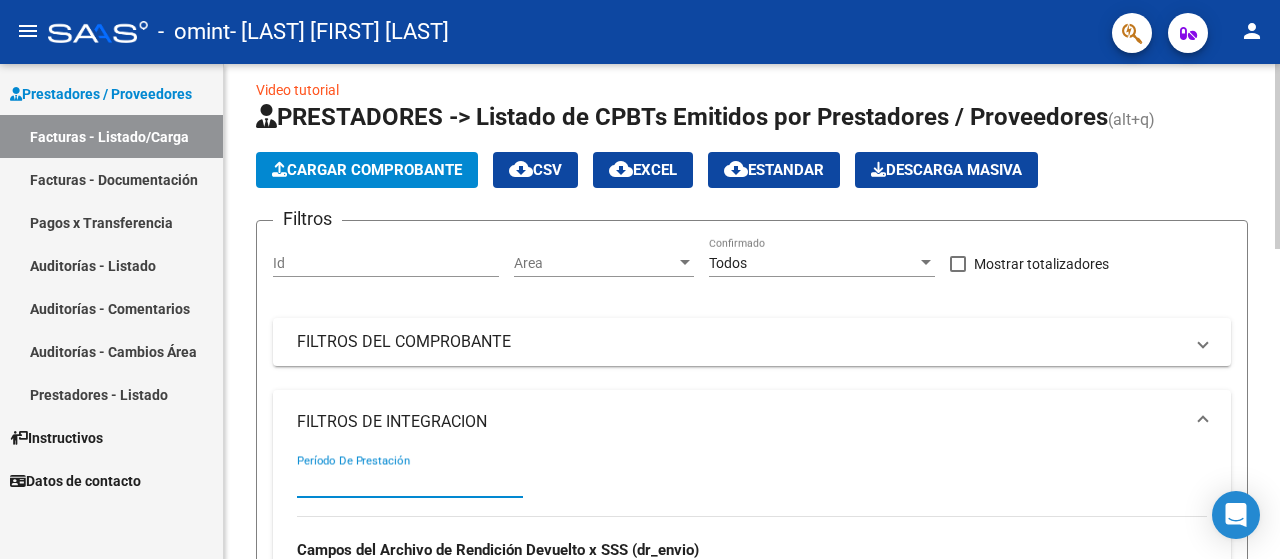 scroll, scrollTop: 0, scrollLeft: 0, axis: both 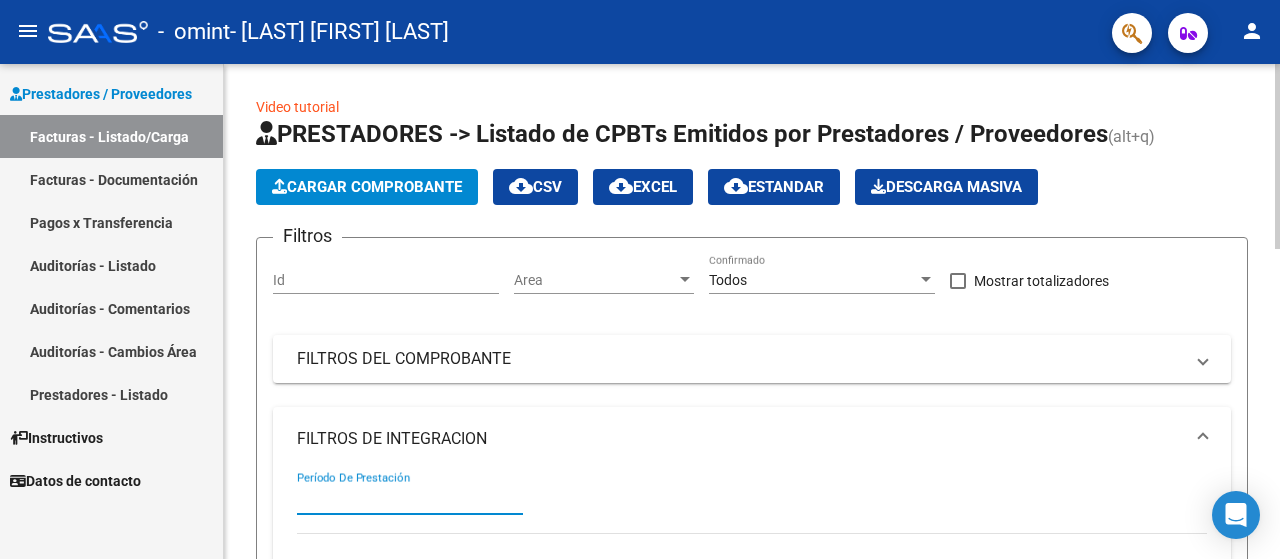 click 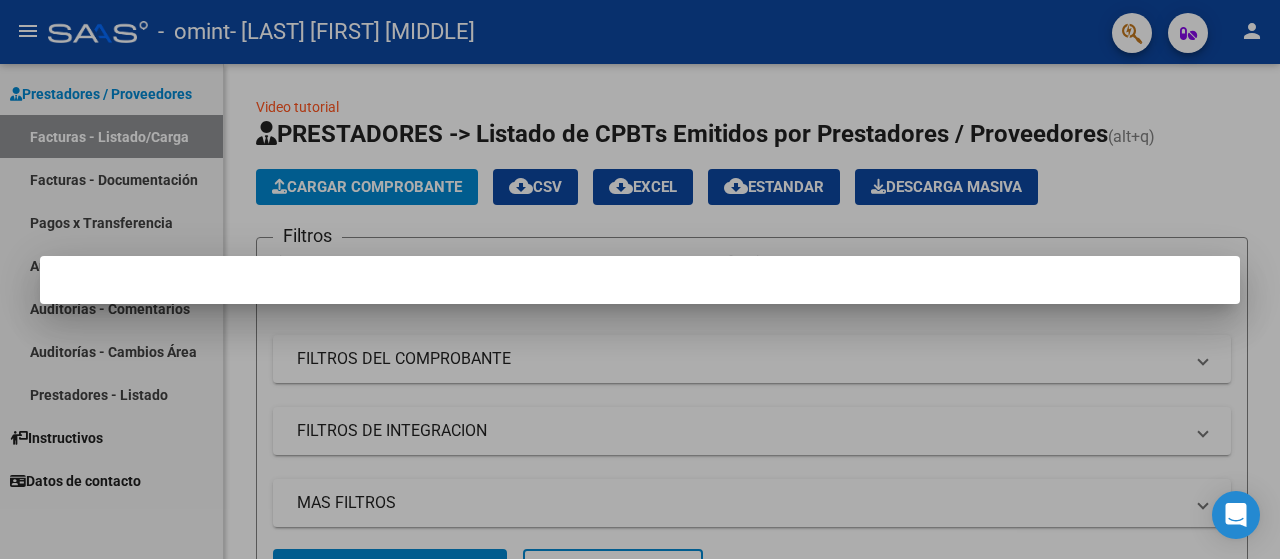 scroll, scrollTop: 0, scrollLeft: 0, axis: both 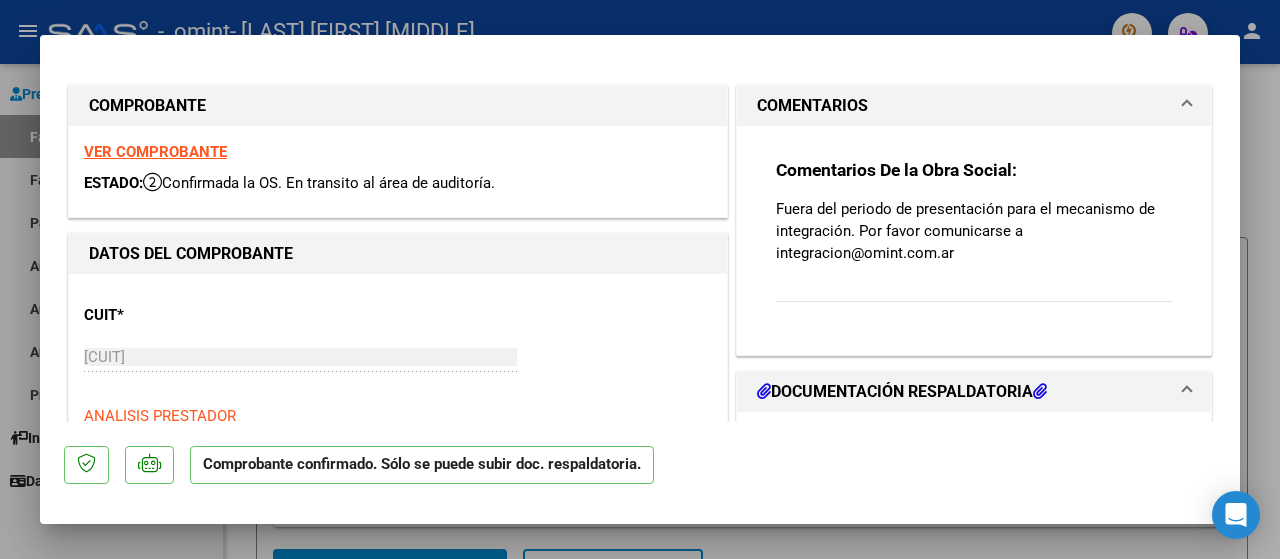 click at bounding box center [640, 279] 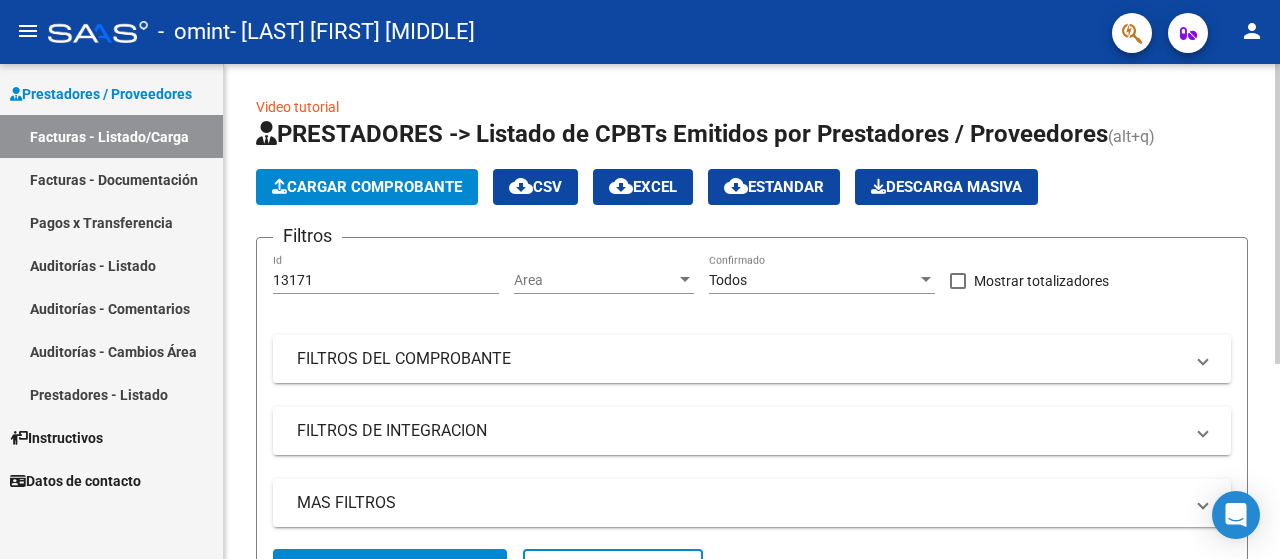click on "Cargar Comprobante" 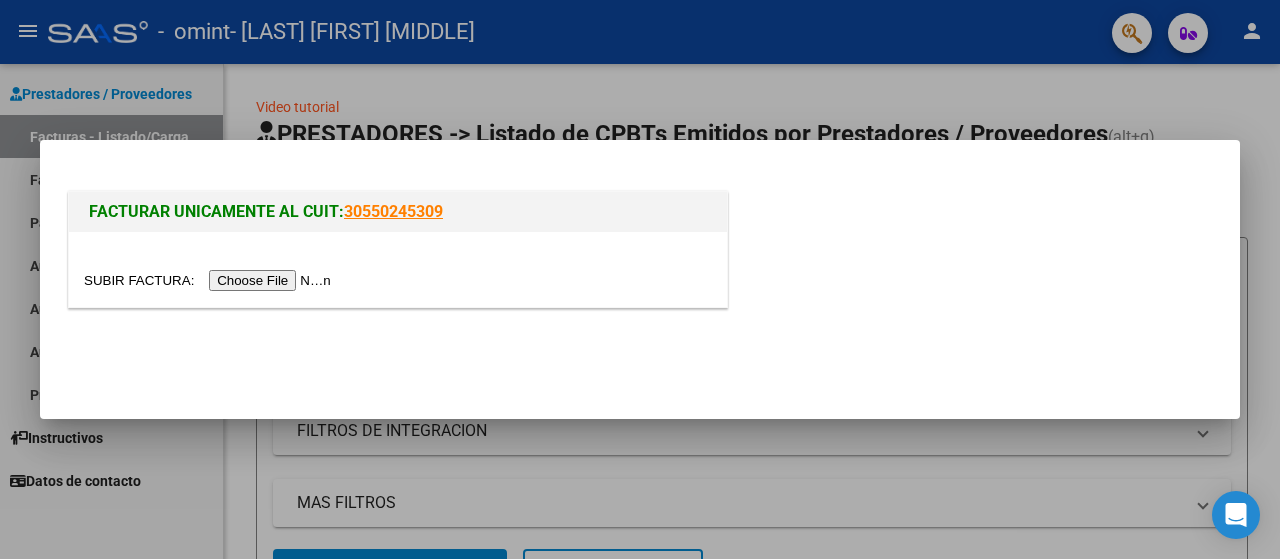 click at bounding box center [210, 280] 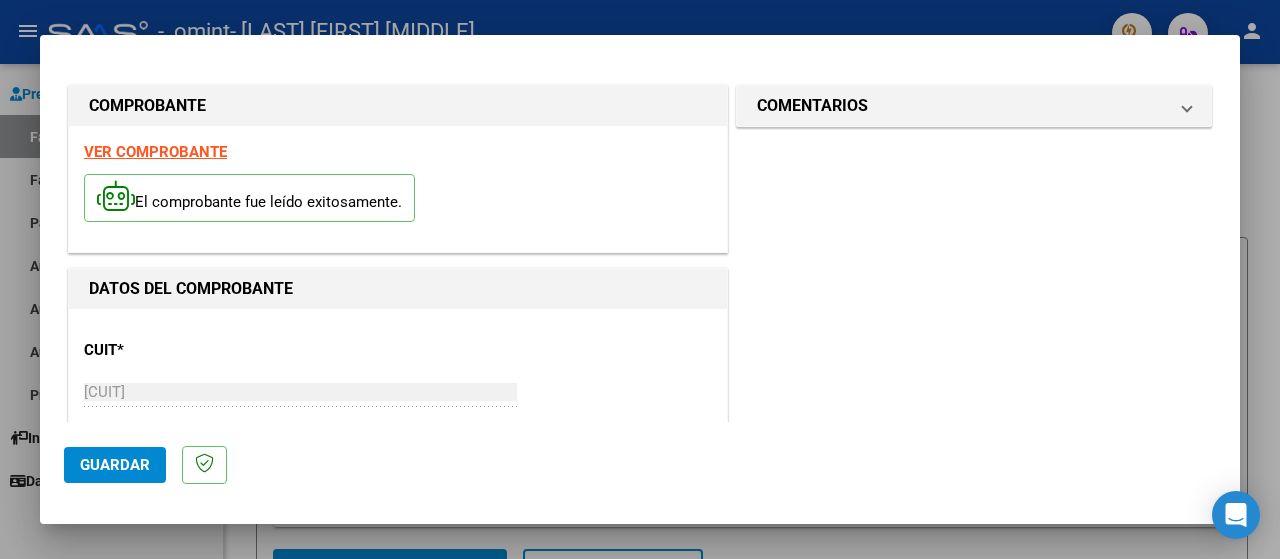 click on "VER COMPROBANTE" at bounding box center (155, 152) 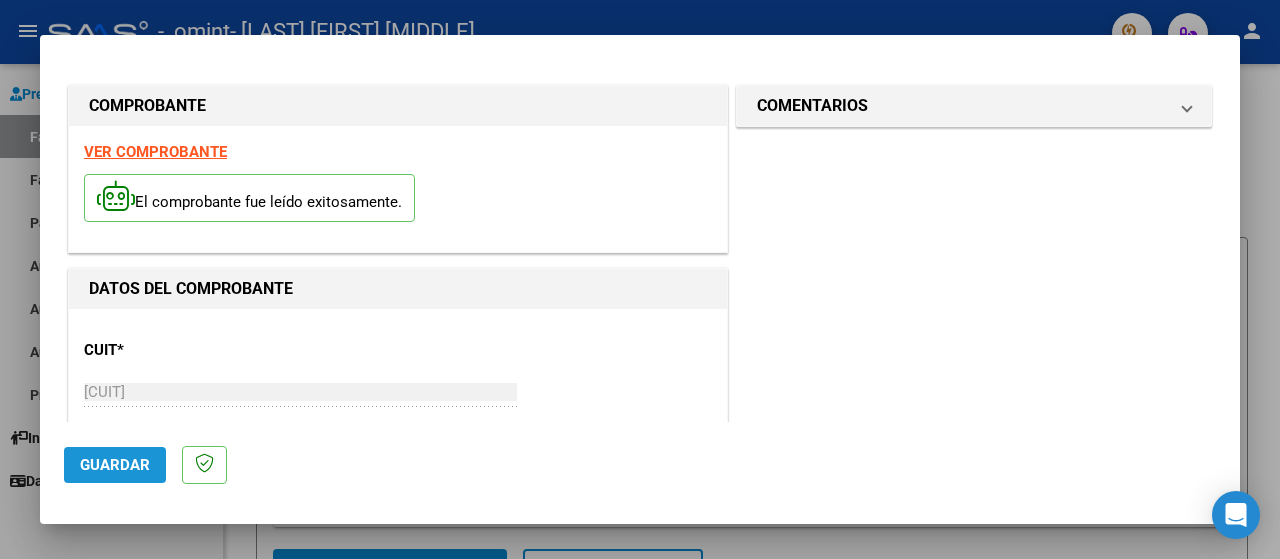 click on "Guardar" 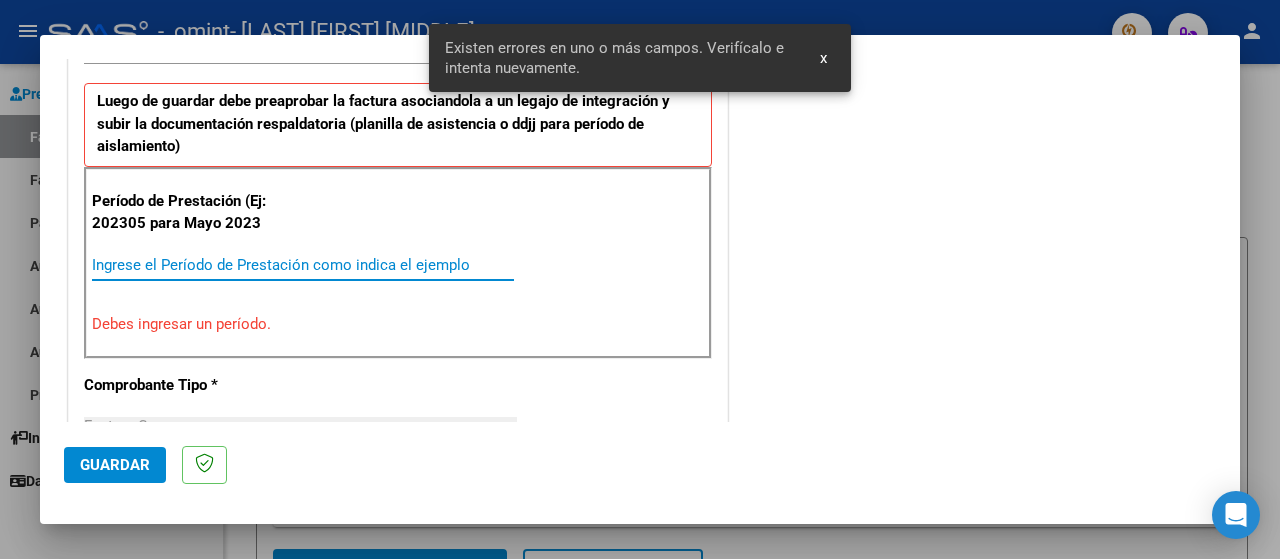 click on "Ingrese el Período de Prestación como indica el ejemplo" at bounding box center [303, 265] 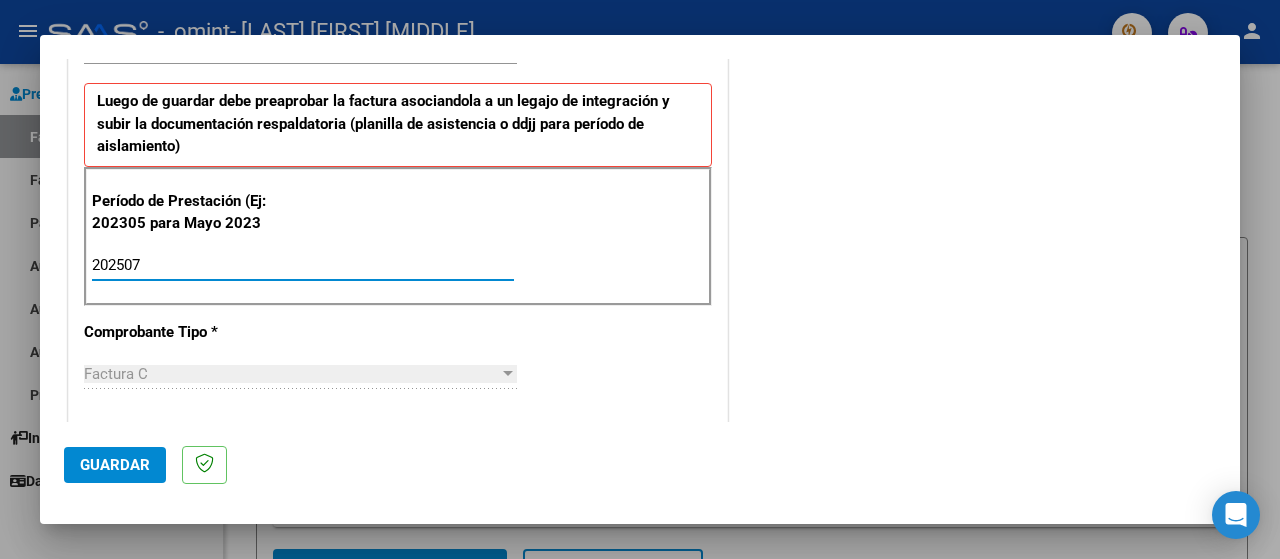 type on "202507" 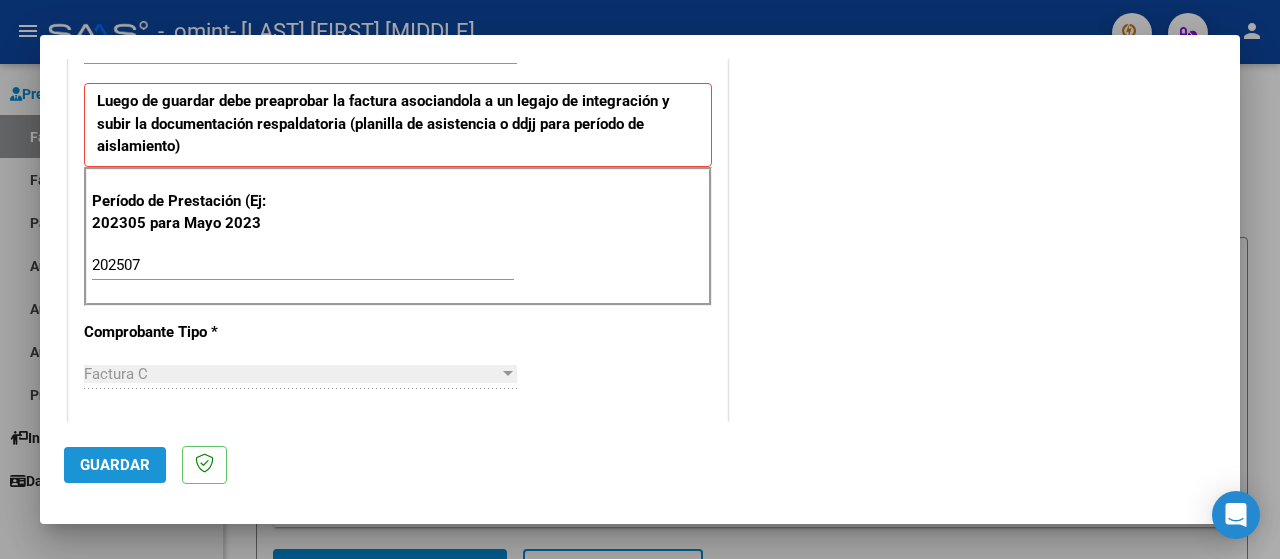 click on "Guardar" 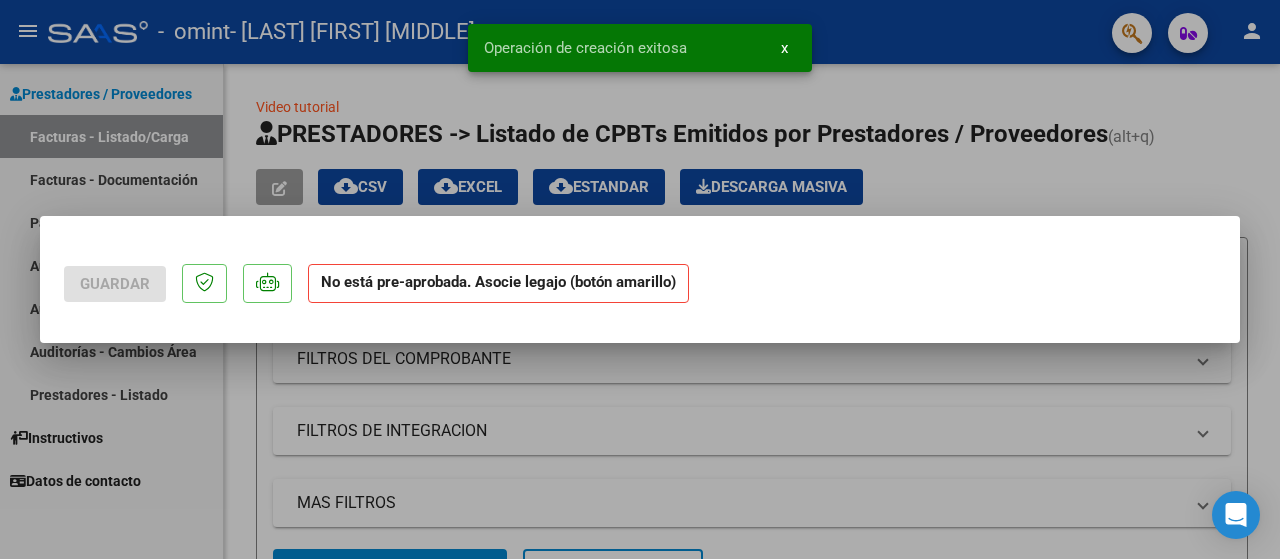 scroll, scrollTop: 0, scrollLeft: 0, axis: both 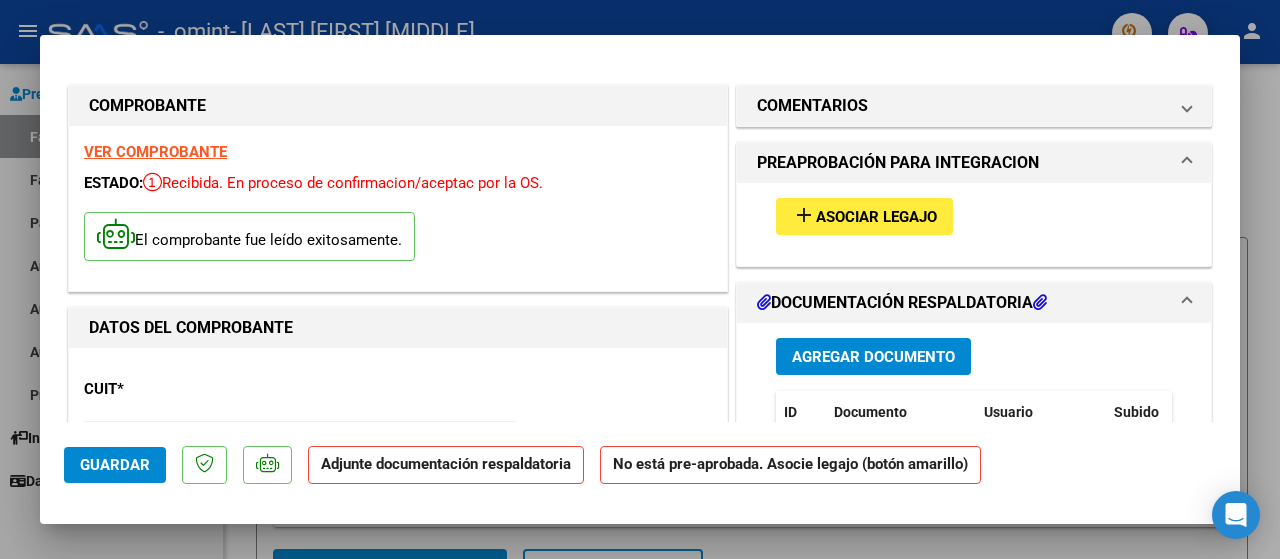 click on "Asociar Legajo" at bounding box center (876, 217) 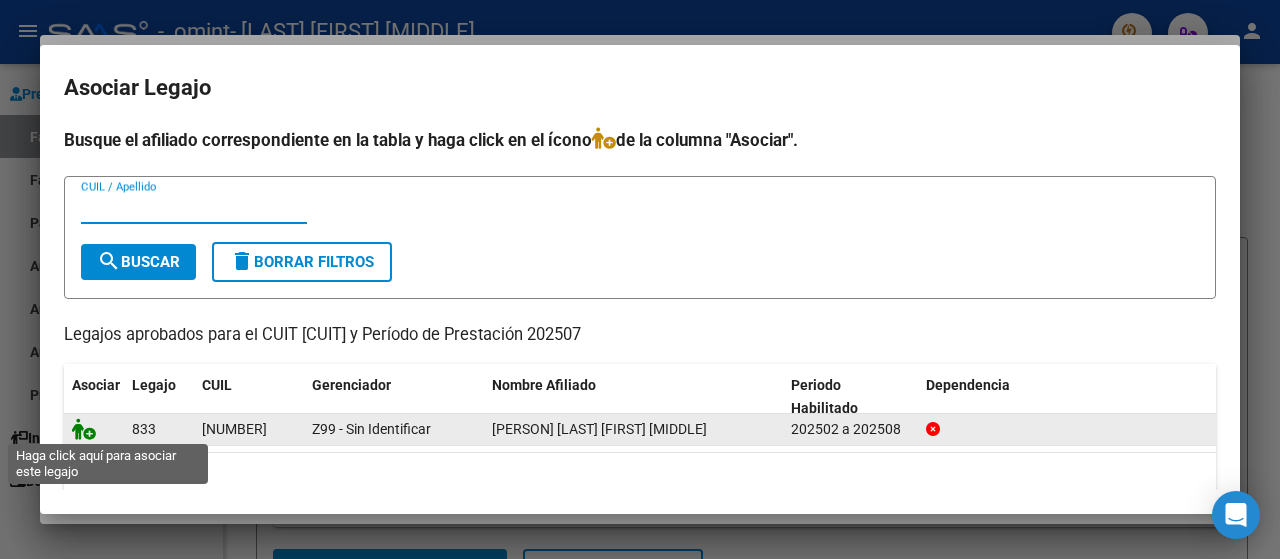 click 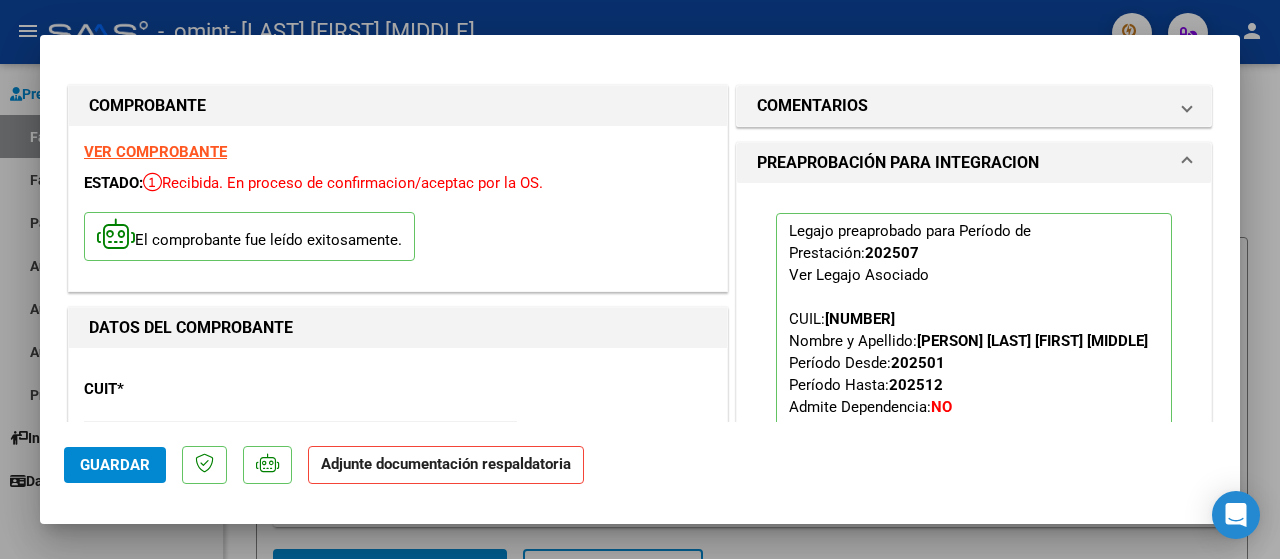 click on "CUIT * [CUIT] Ingresar CUIT ANALISIS PRESTADOR [LAST] [FIRST] [MIDDLE] ARCA Padrón" at bounding box center (398, 451) 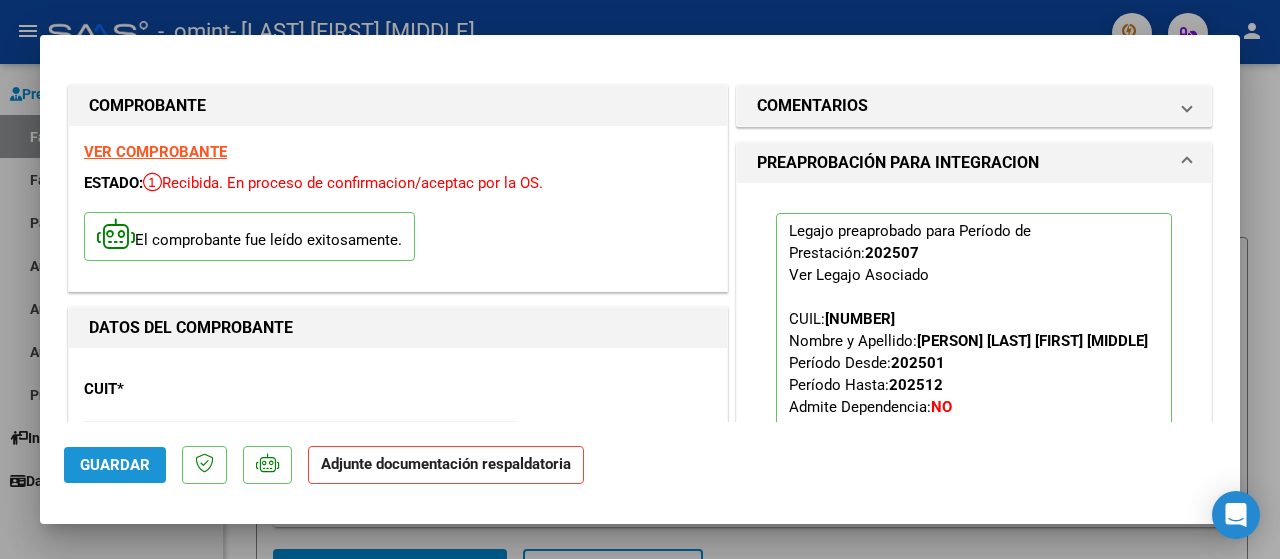 click on "Guardar" 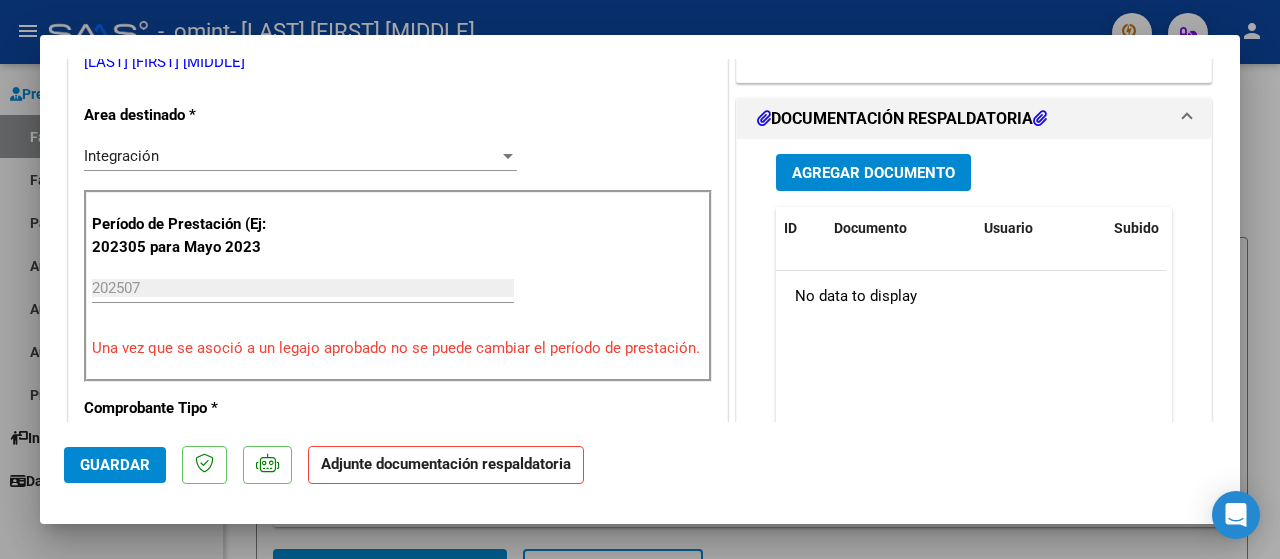 scroll, scrollTop: 468, scrollLeft: 0, axis: vertical 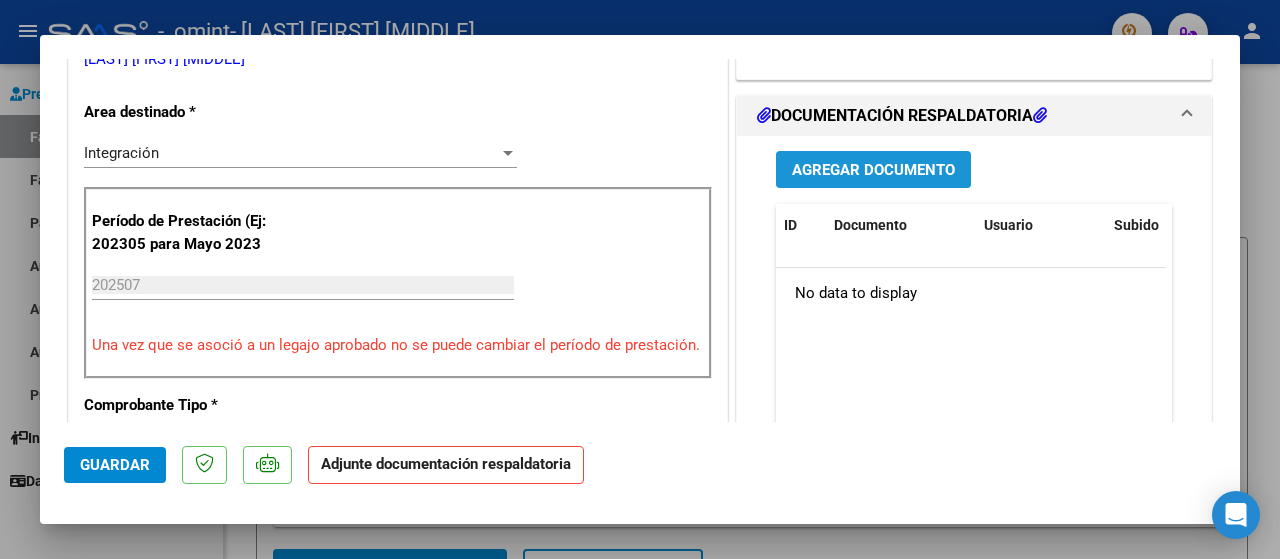 click on "Agregar Documento" at bounding box center (873, 170) 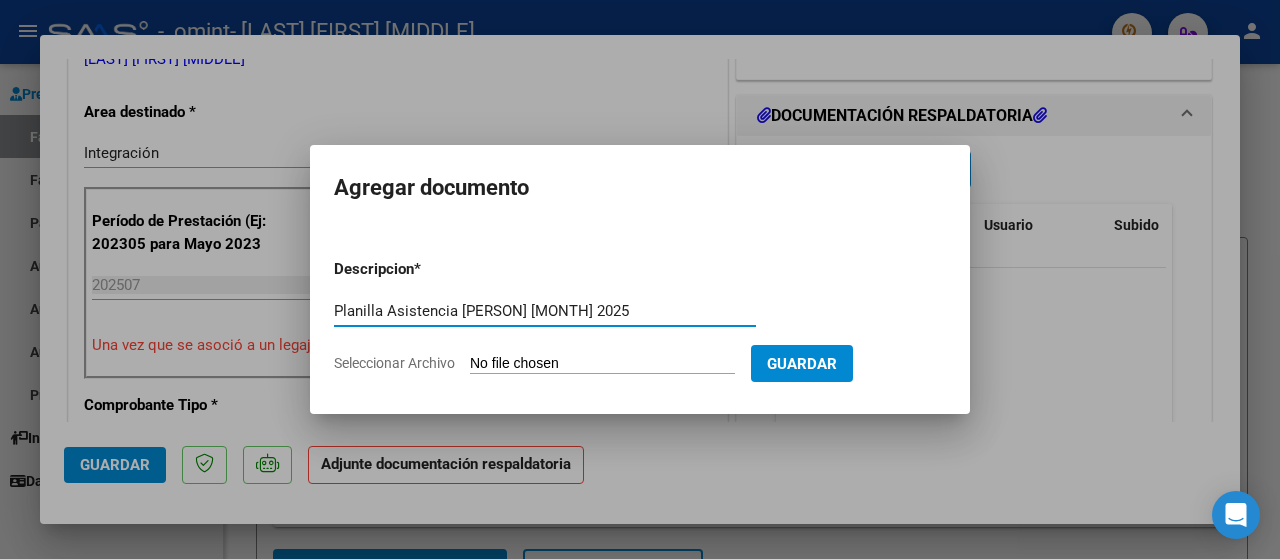 type on "Planilla Asistencia [PERSON] [MONTH] 2025" 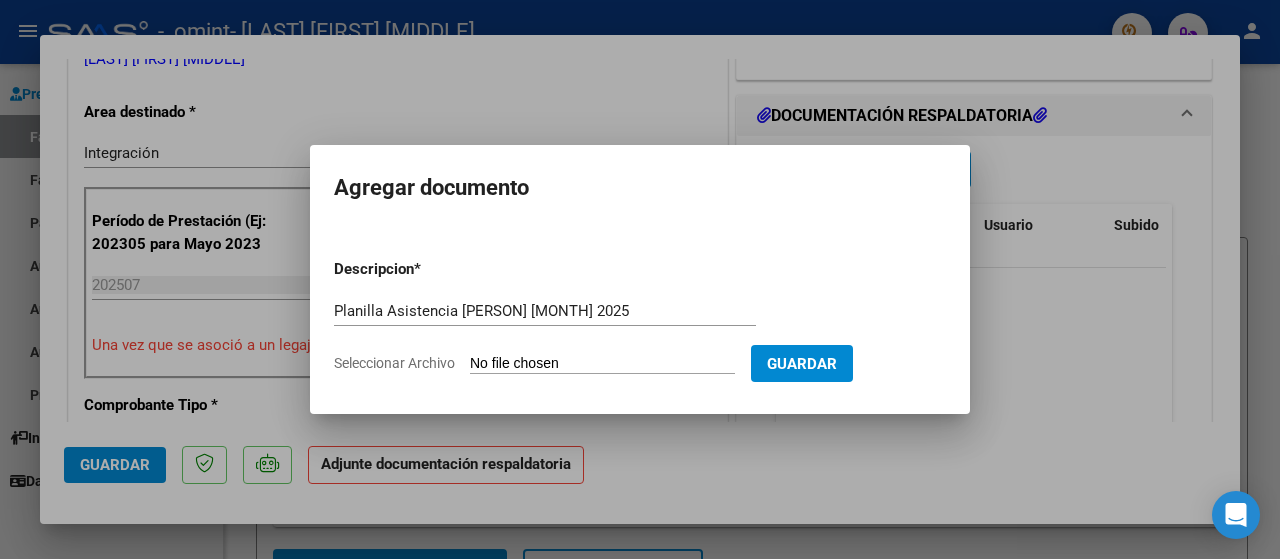 click on "Seleccionar Archivo" at bounding box center (602, 364) 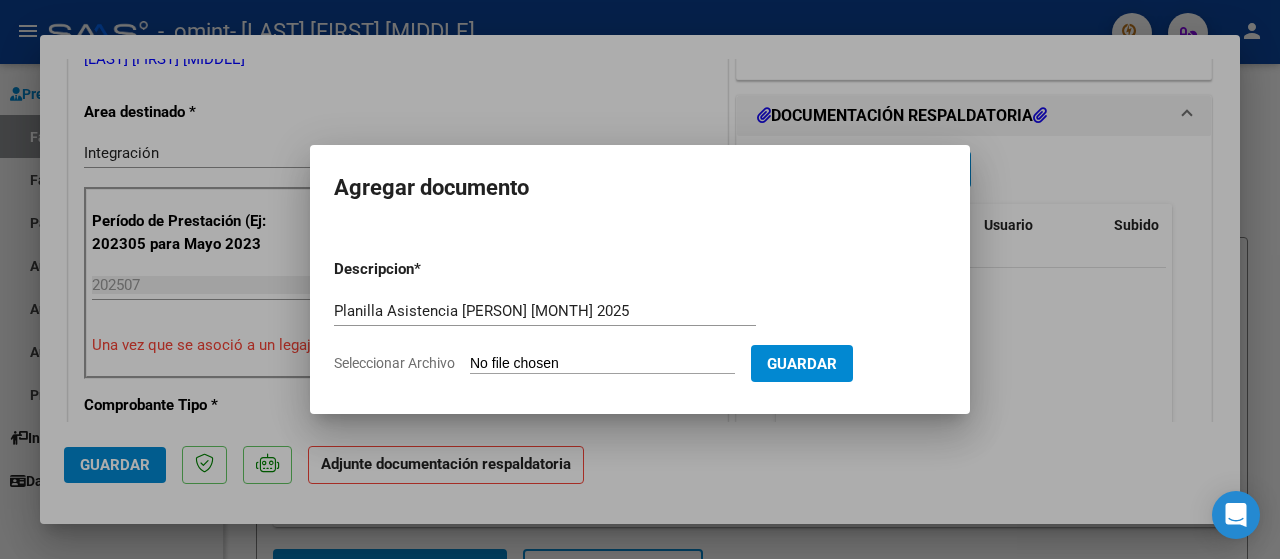 type on "C:\fakepath\Planilla Asistencia [PERSON] [MONTH] 2025.pdf" 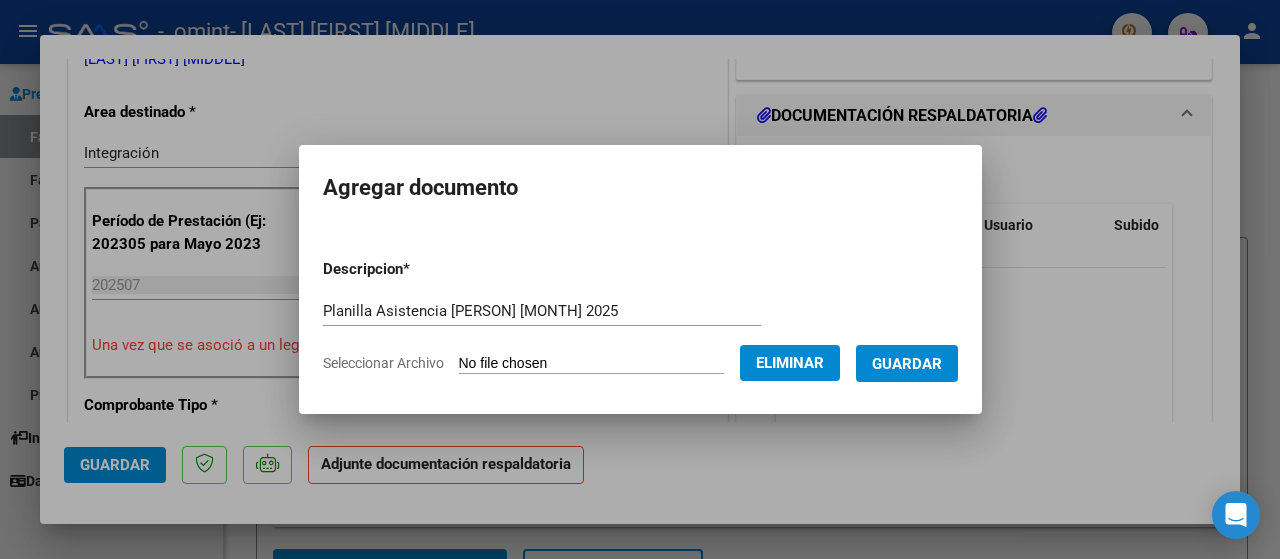 click on "Guardar" at bounding box center [907, 364] 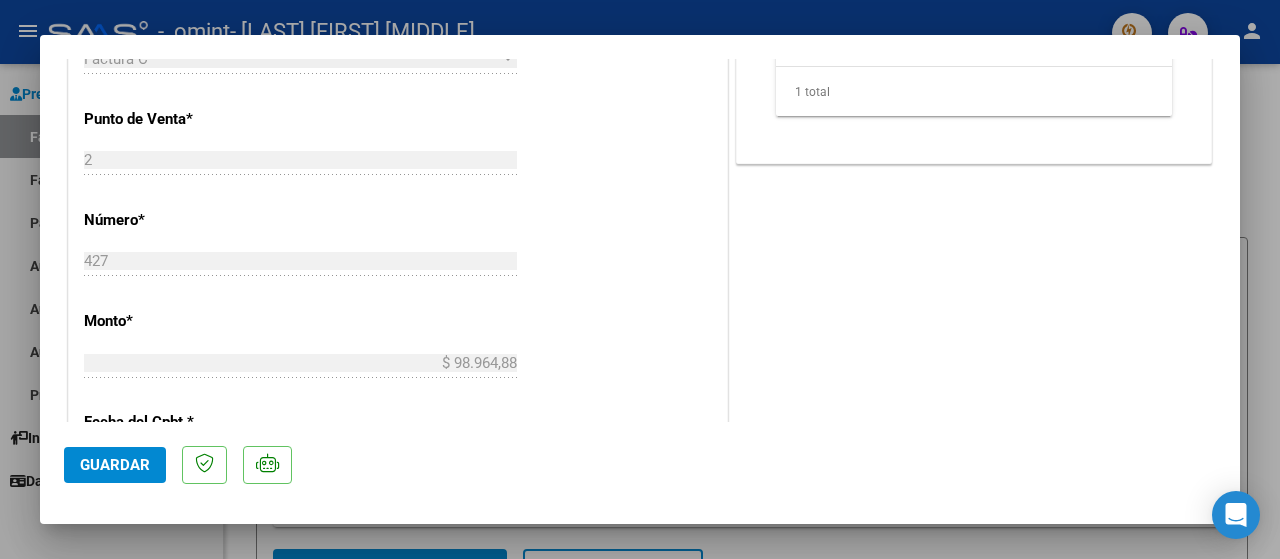 scroll, scrollTop: 441, scrollLeft: 0, axis: vertical 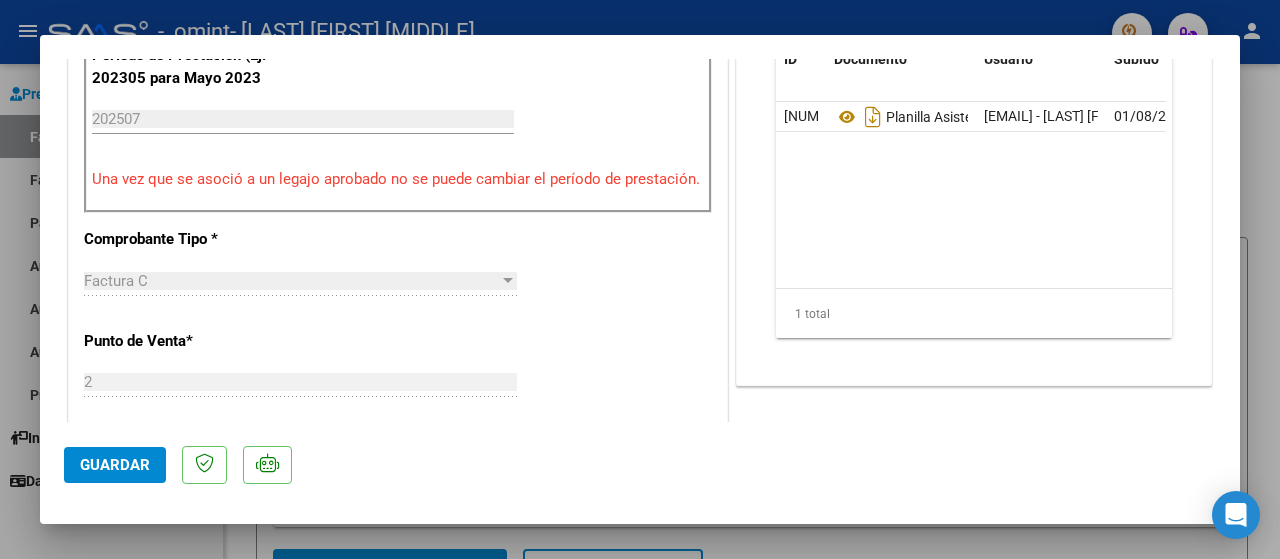 click on "Guardar" 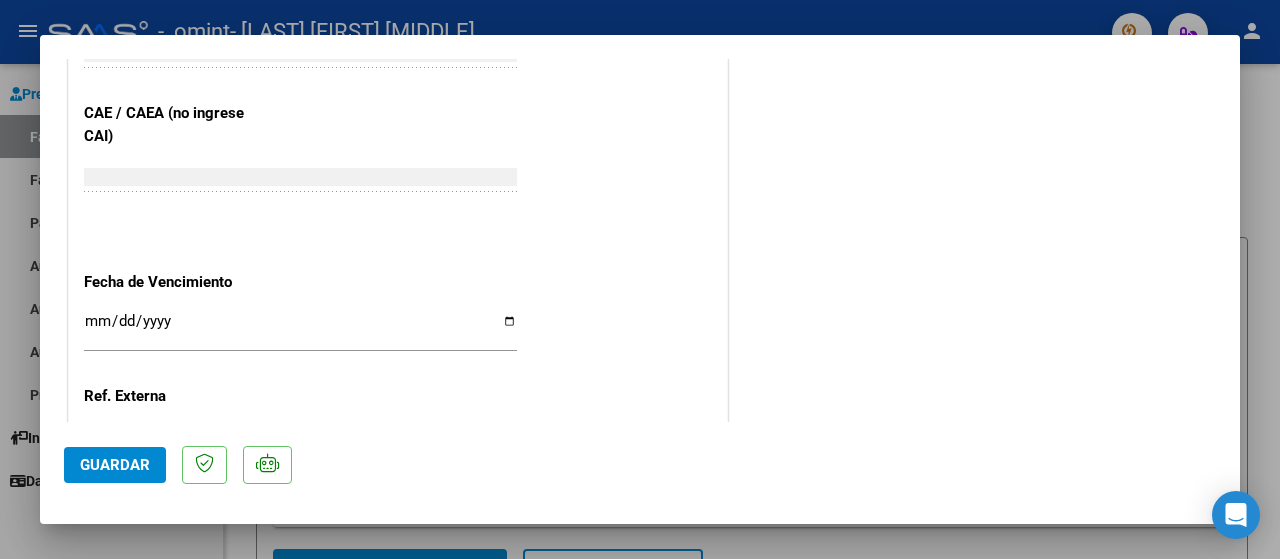 scroll, scrollTop: 1297, scrollLeft: 0, axis: vertical 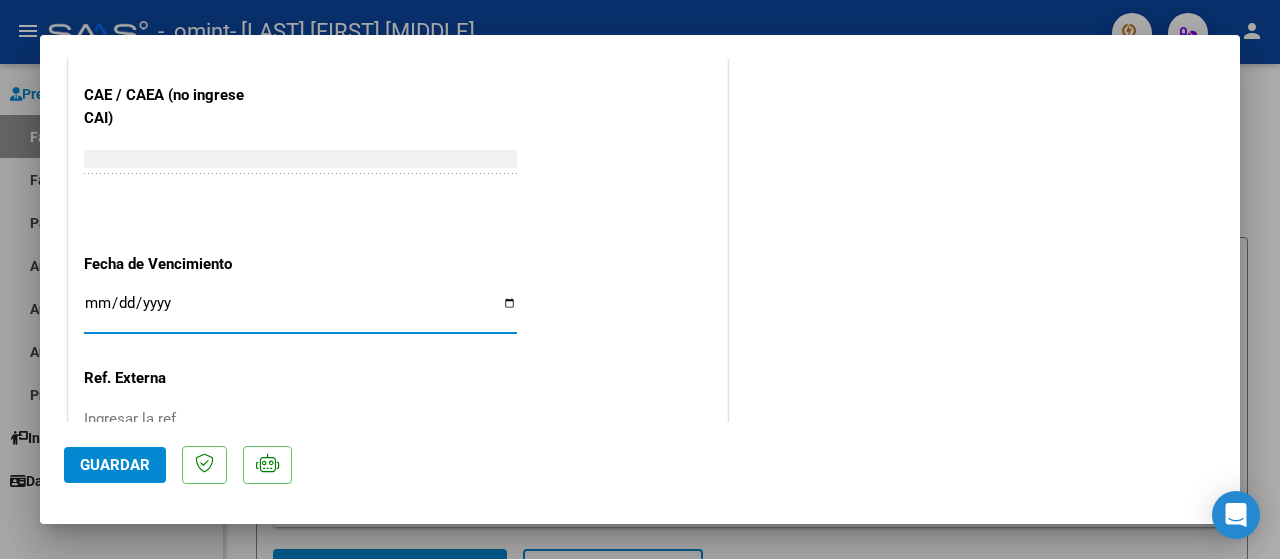 click on "Ingresar la fecha" at bounding box center (300, 311) 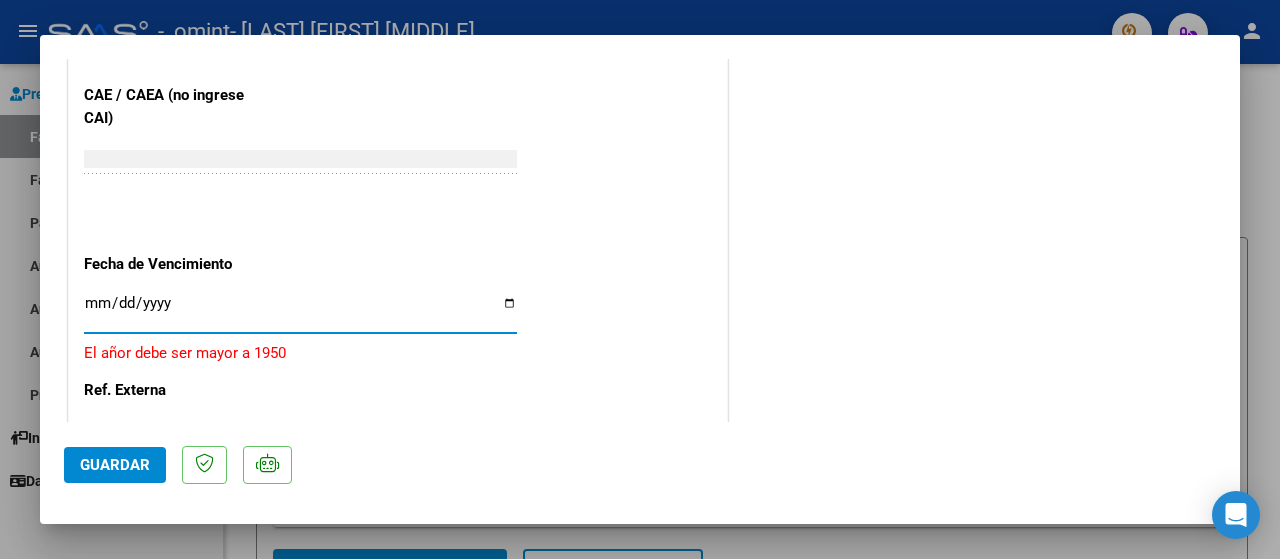 type on "2025-08-11" 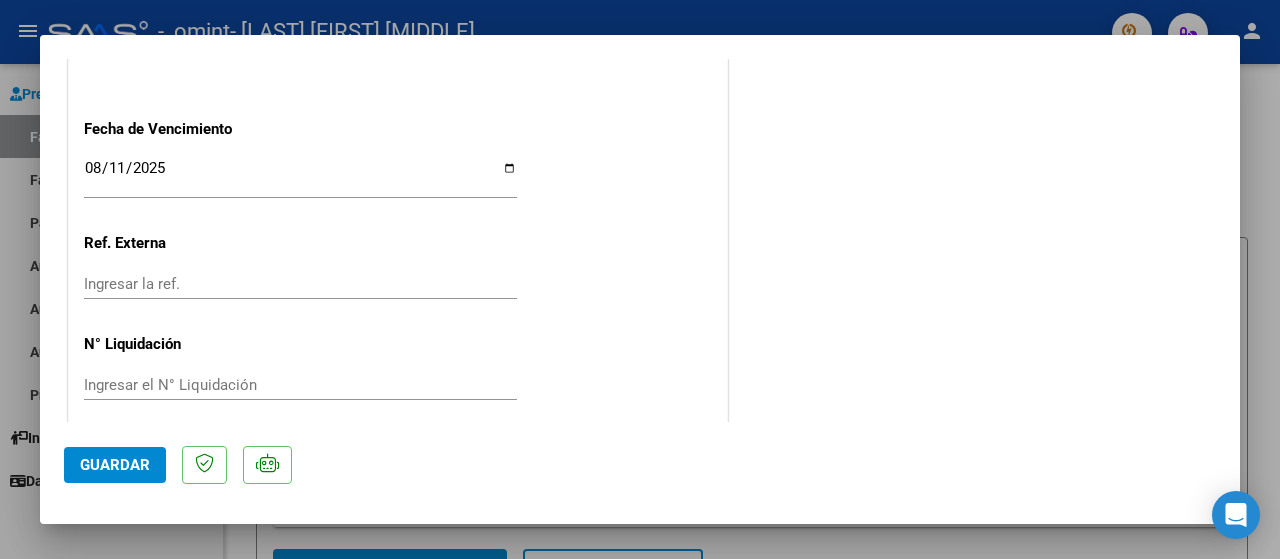 scroll, scrollTop: 1444, scrollLeft: 0, axis: vertical 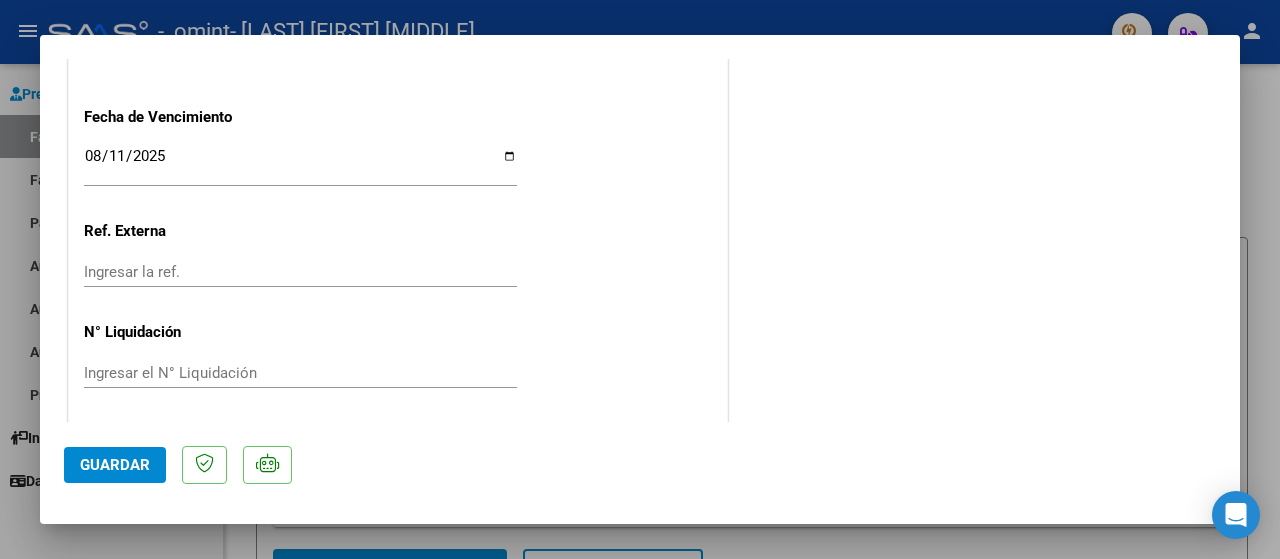 click on "Ingresar la ref." at bounding box center (300, 272) 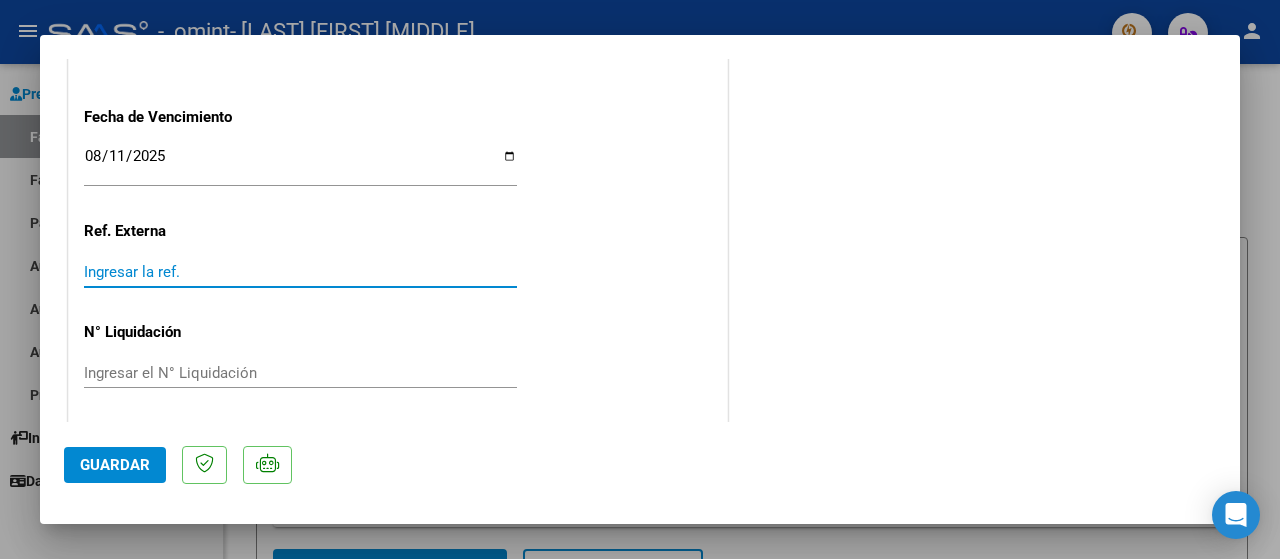 click on "Guardar" 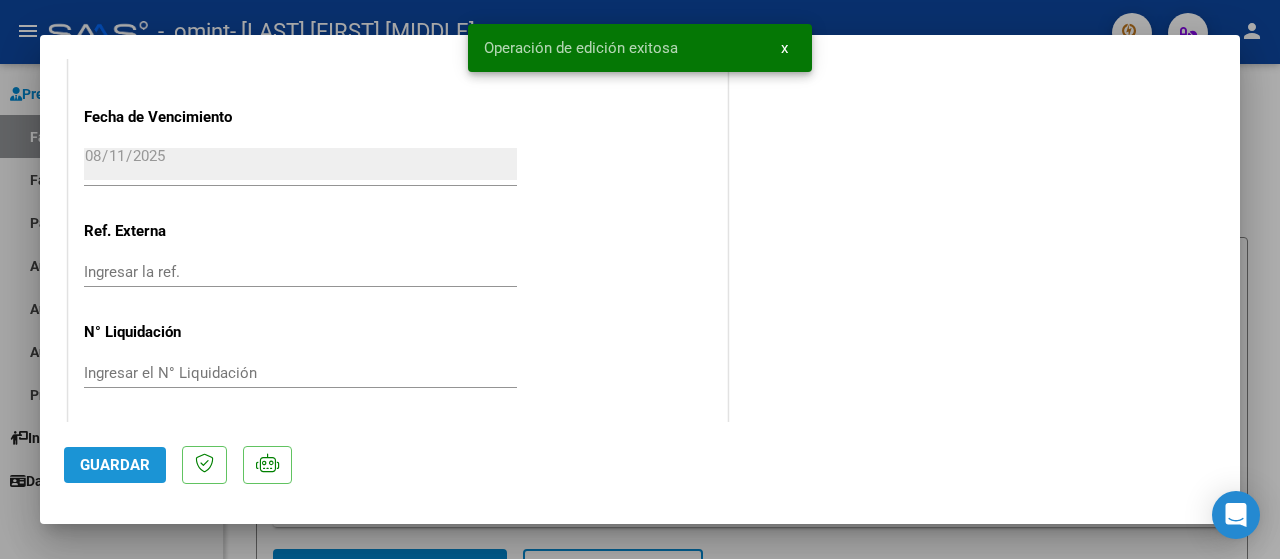 click on "Guardar" 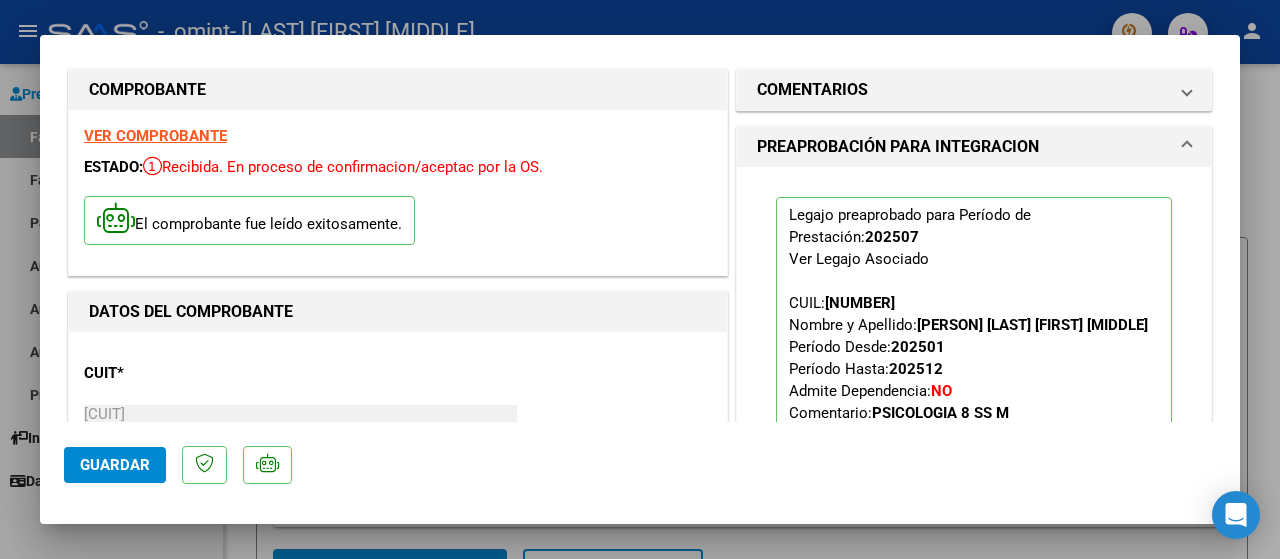 scroll, scrollTop: 12, scrollLeft: 0, axis: vertical 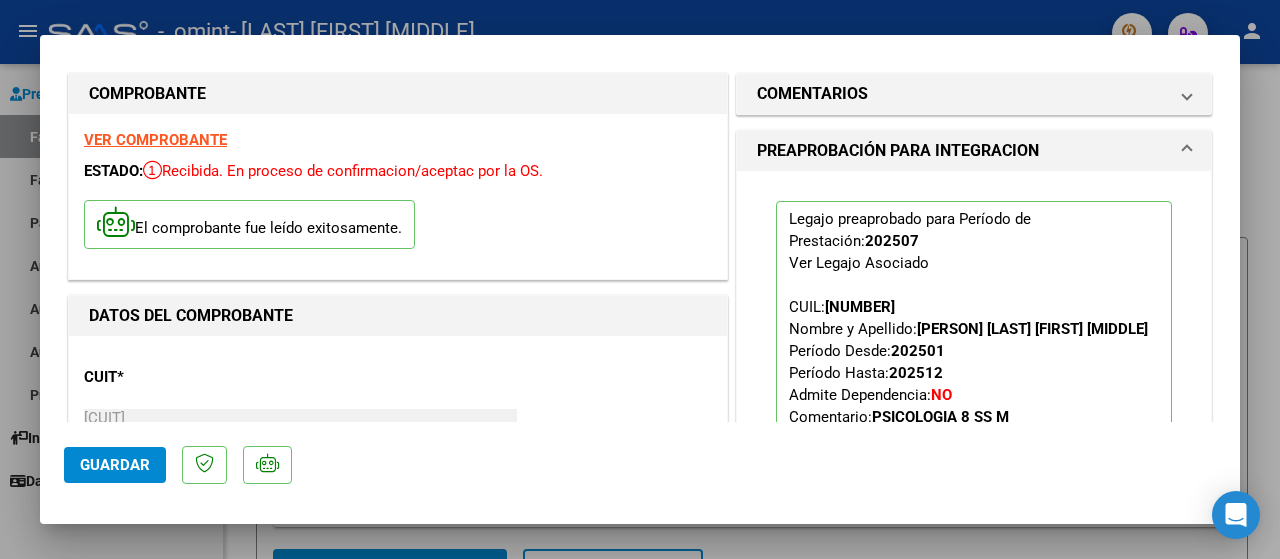 click at bounding box center [640, 279] 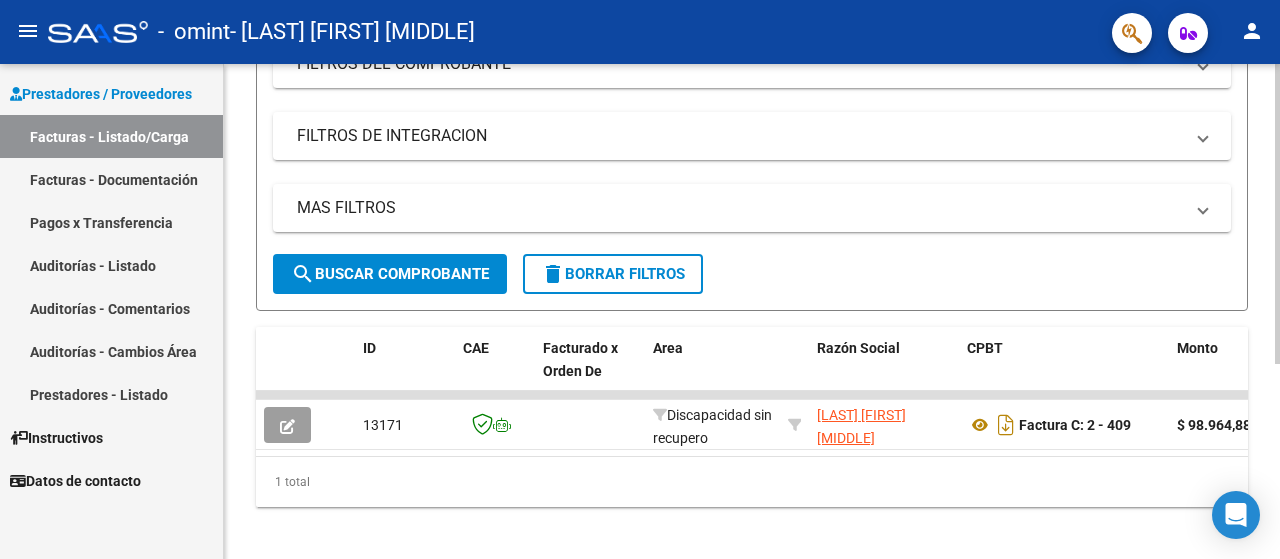 scroll, scrollTop: 320, scrollLeft: 0, axis: vertical 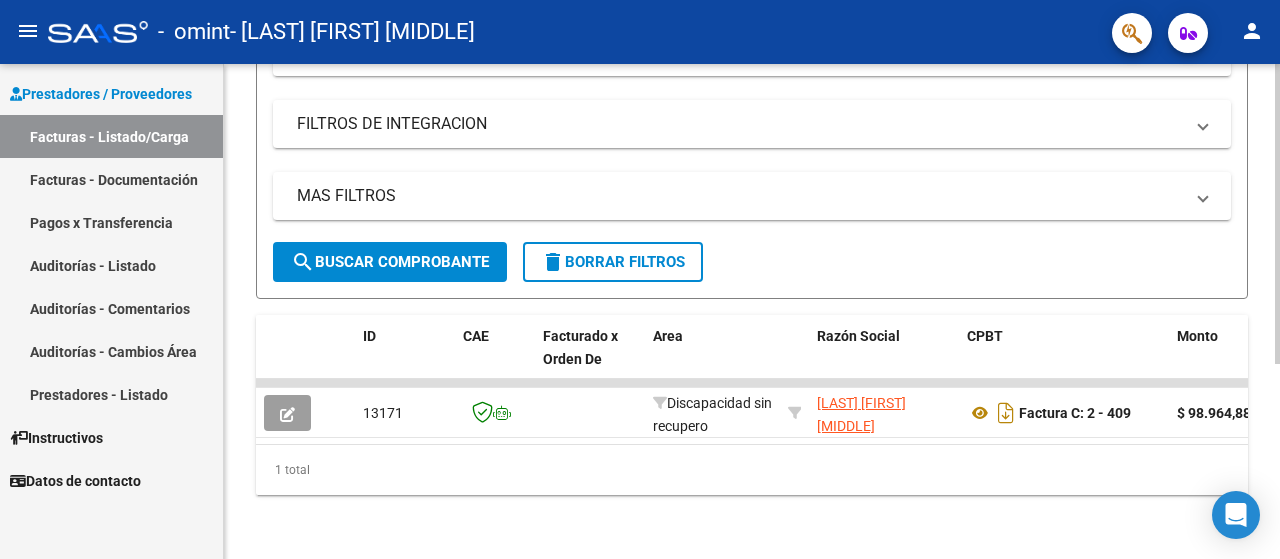 click 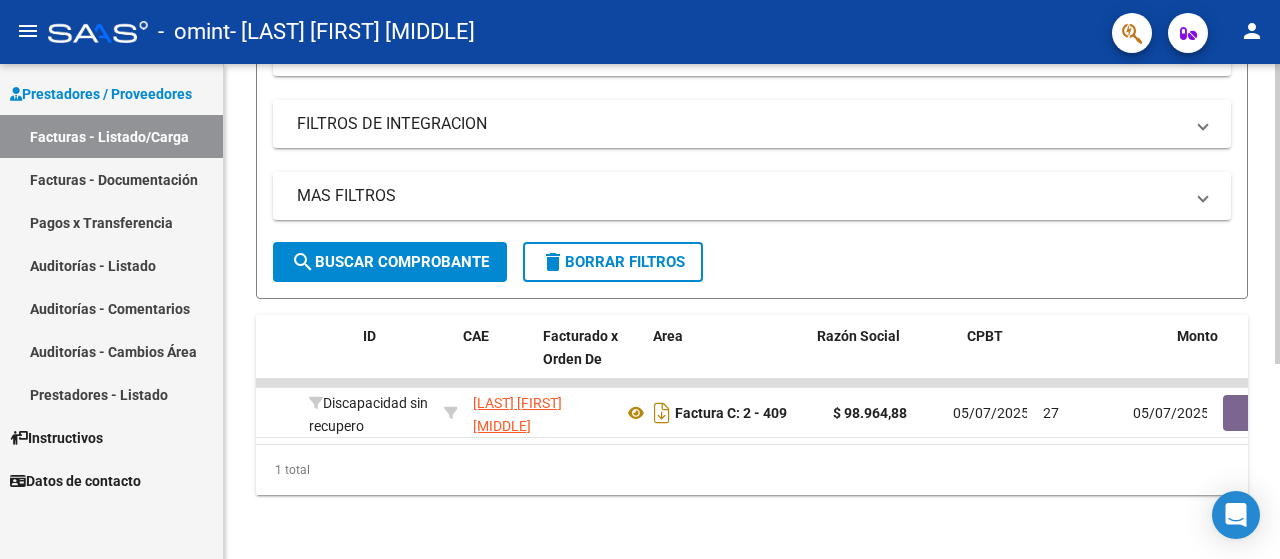 scroll, scrollTop: 0, scrollLeft: 0, axis: both 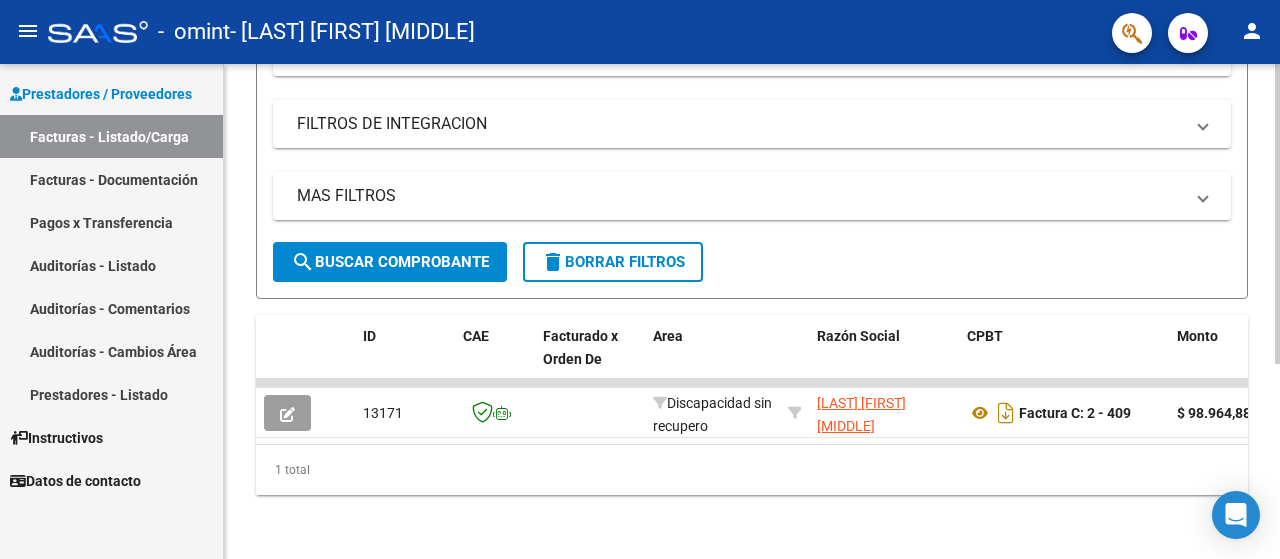 click on "MAS FILTROS" at bounding box center [740, 196] 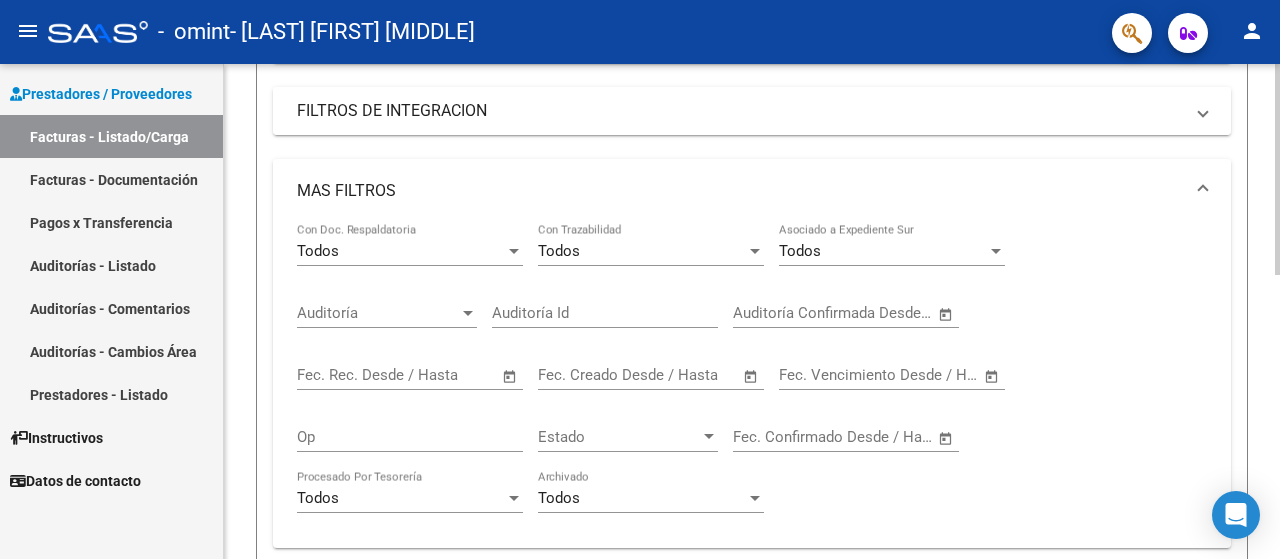 click on "FILTROS DE INTEGRACION" at bounding box center (740, 111) 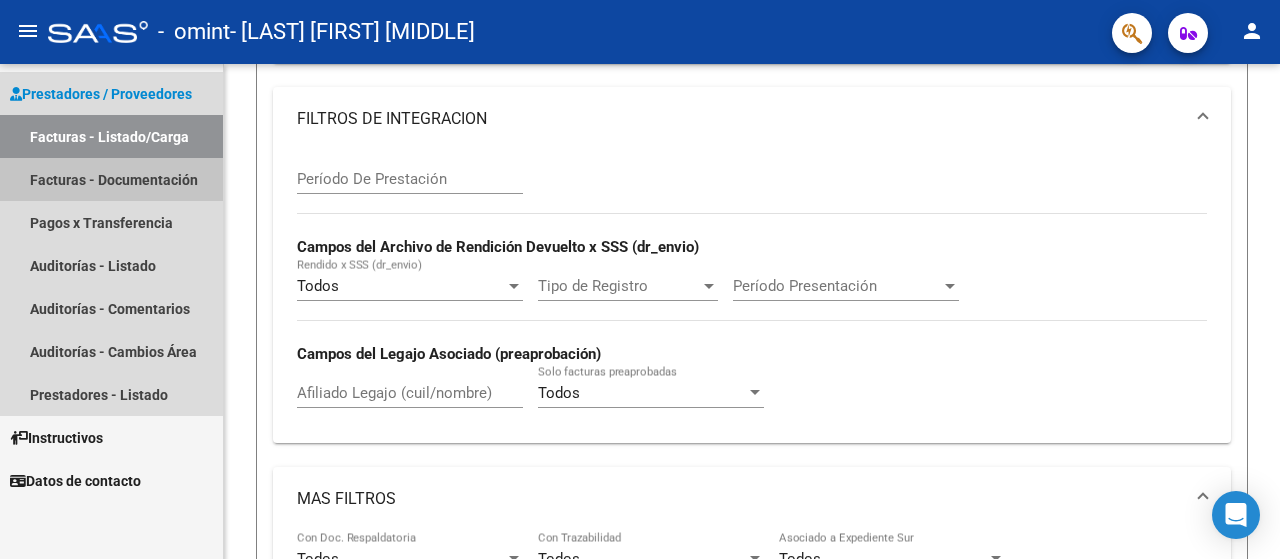 click on "Facturas - Documentación" at bounding box center (111, 179) 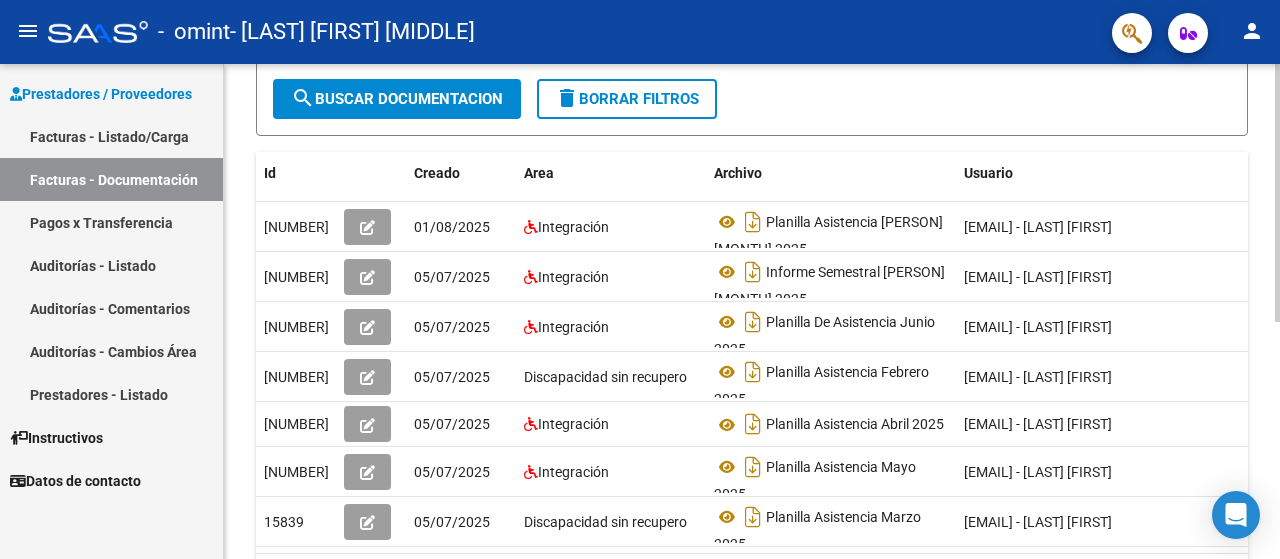 scroll, scrollTop: 319, scrollLeft: 0, axis: vertical 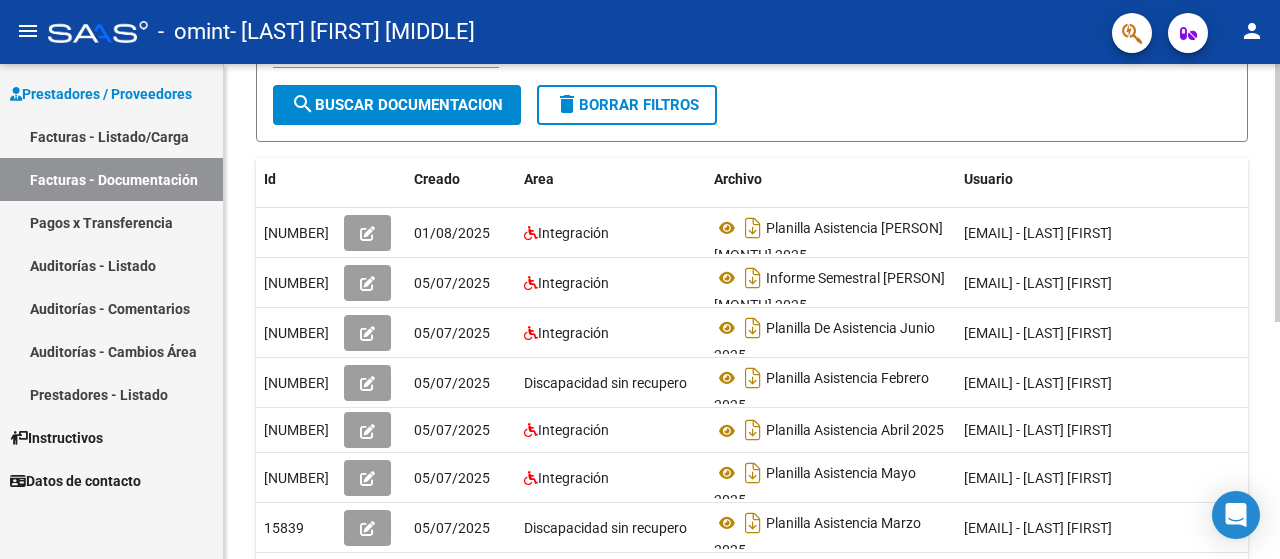 click 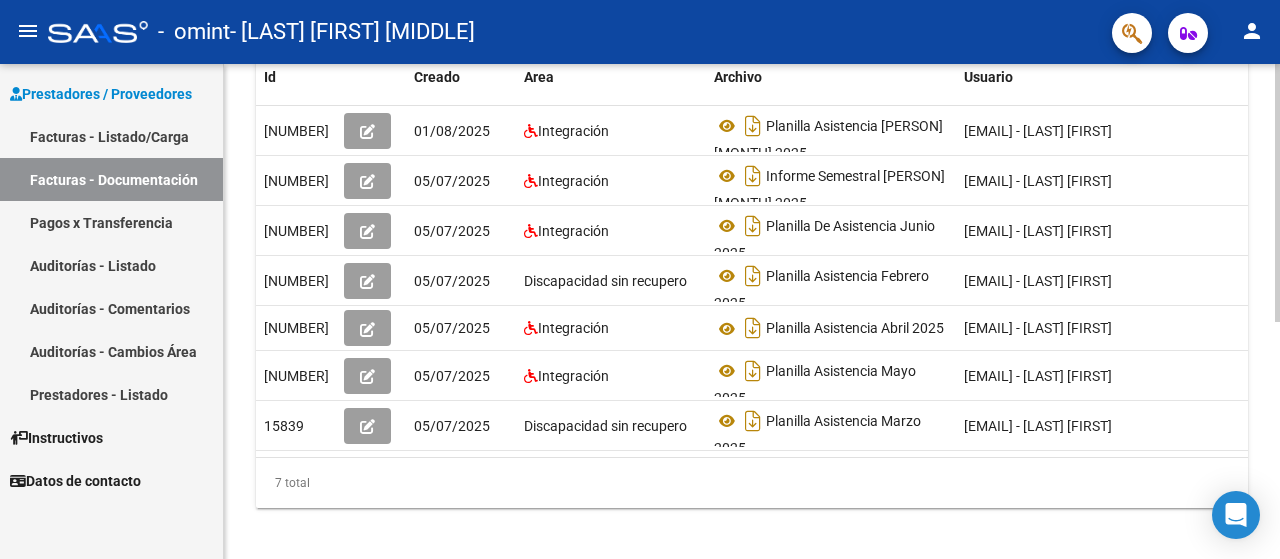 scroll, scrollTop: 453, scrollLeft: 0, axis: vertical 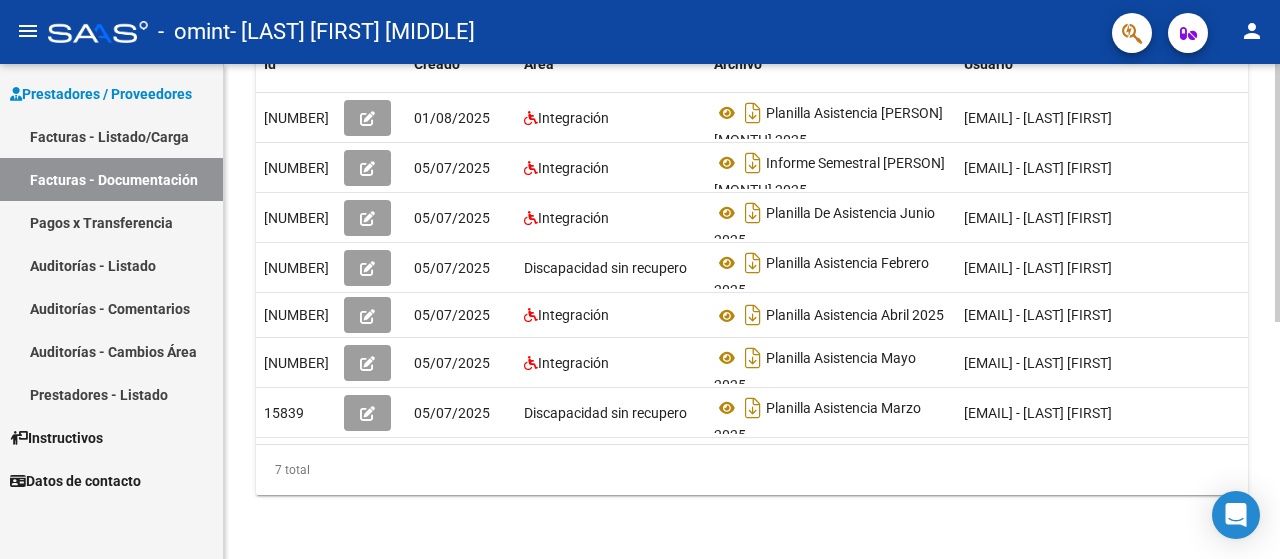 click 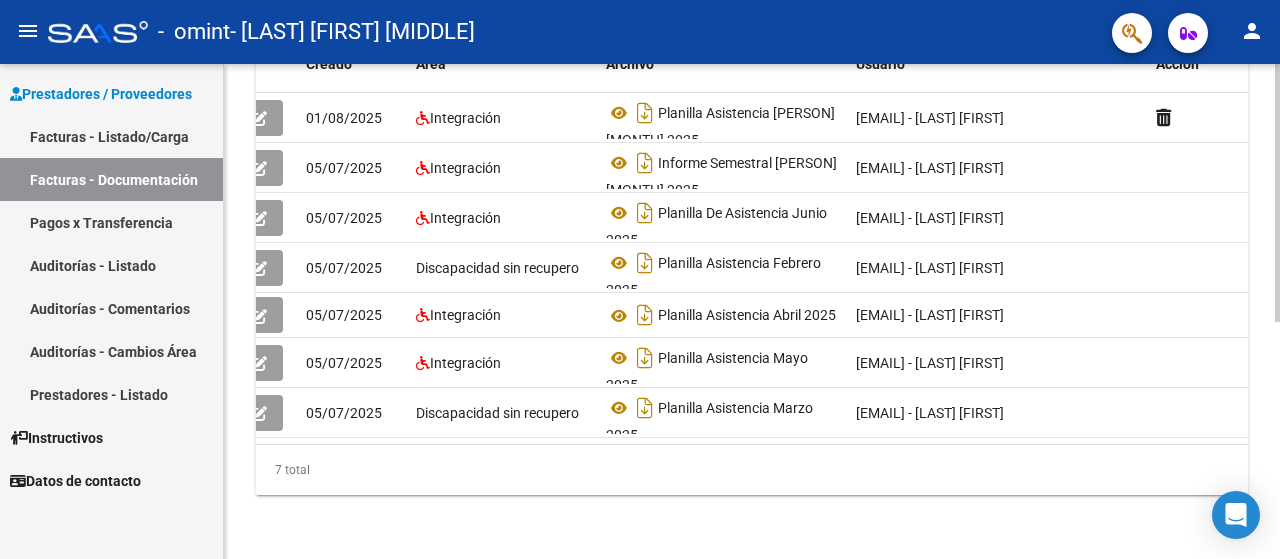 scroll, scrollTop: 0, scrollLeft: 0, axis: both 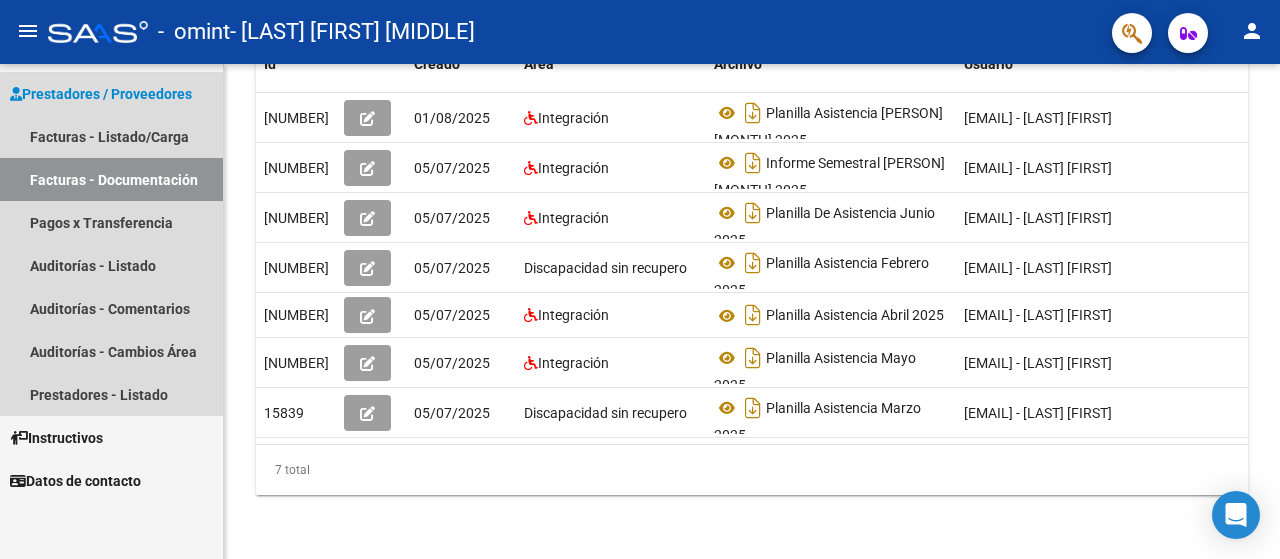 click on "Facturas - Documentación" at bounding box center [111, 179] 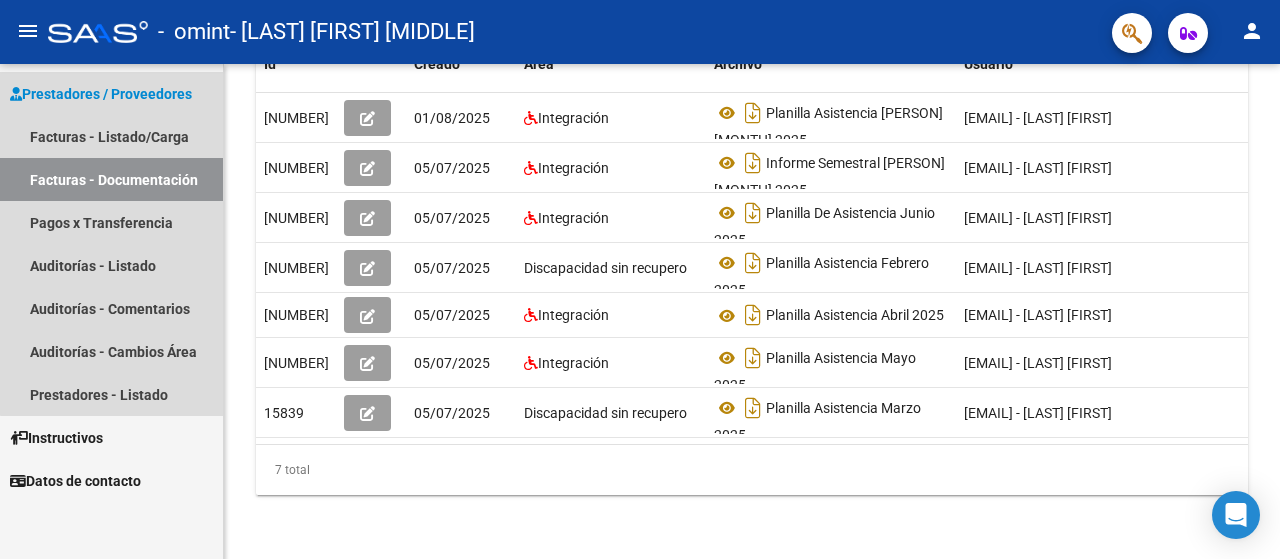 click on "Facturas - Documentación" at bounding box center [111, 179] 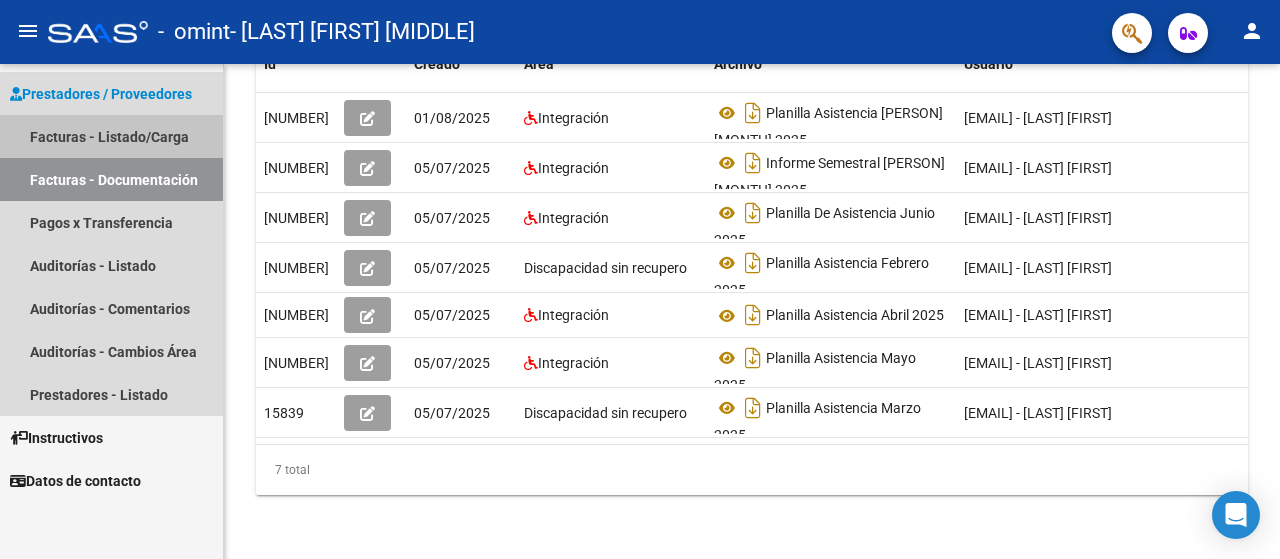 click on "Facturas - Listado/Carga" at bounding box center [111, 136] 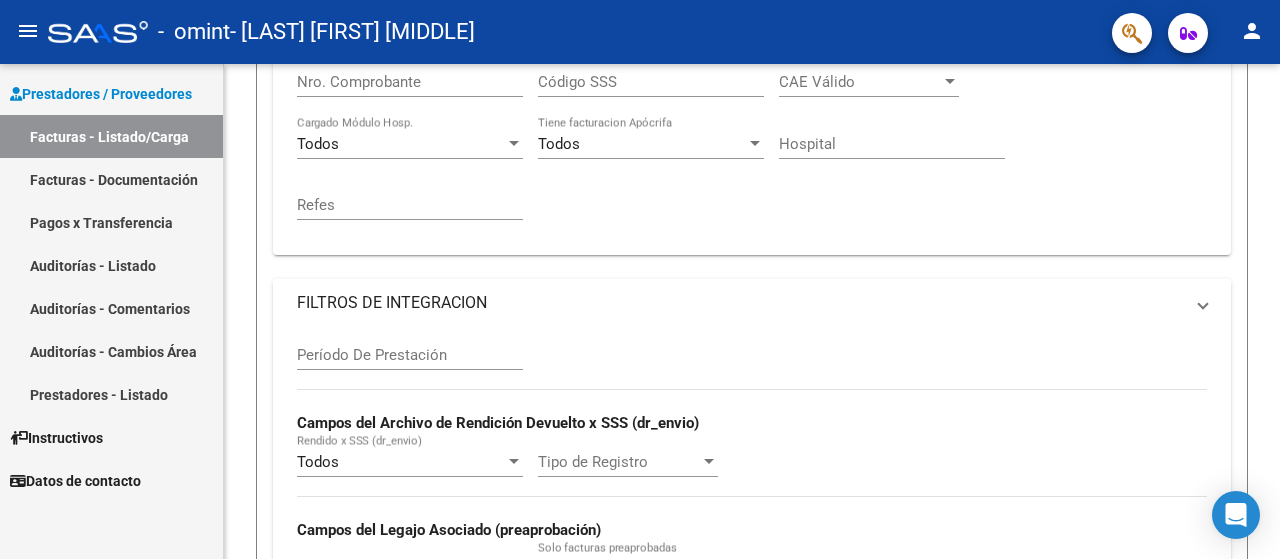 scroll, scrollTop: 0, scrollLeft: 0, axis: both 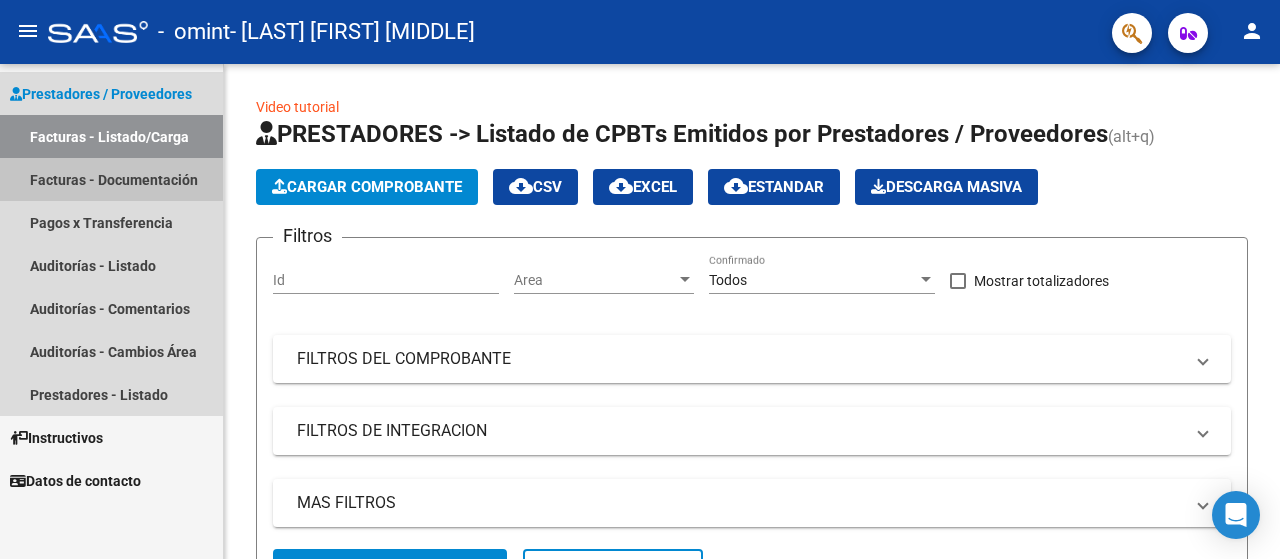 click on "Facturas - Documentación" at bounding box center [111, 179] 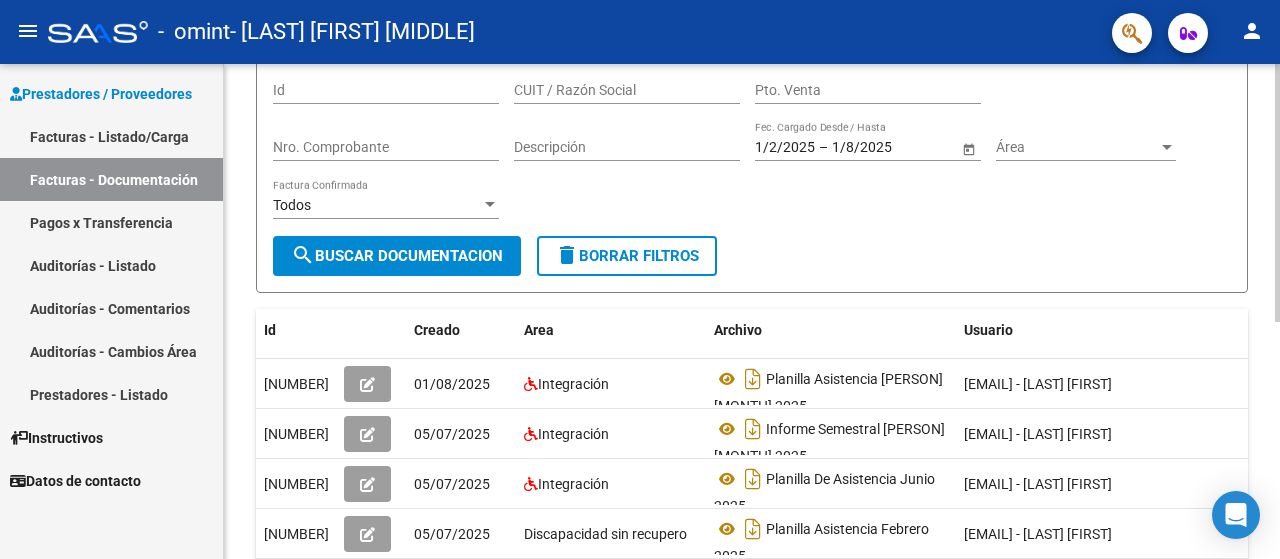 scroll, scrollTop: 134, scrollLeft: 0, axis: vertical 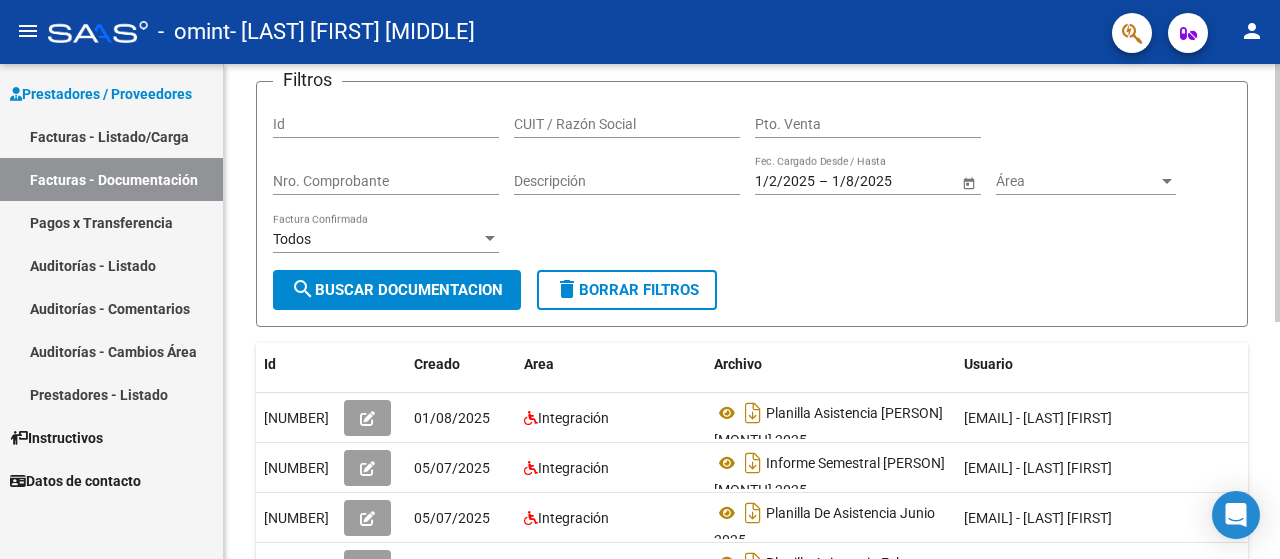 click 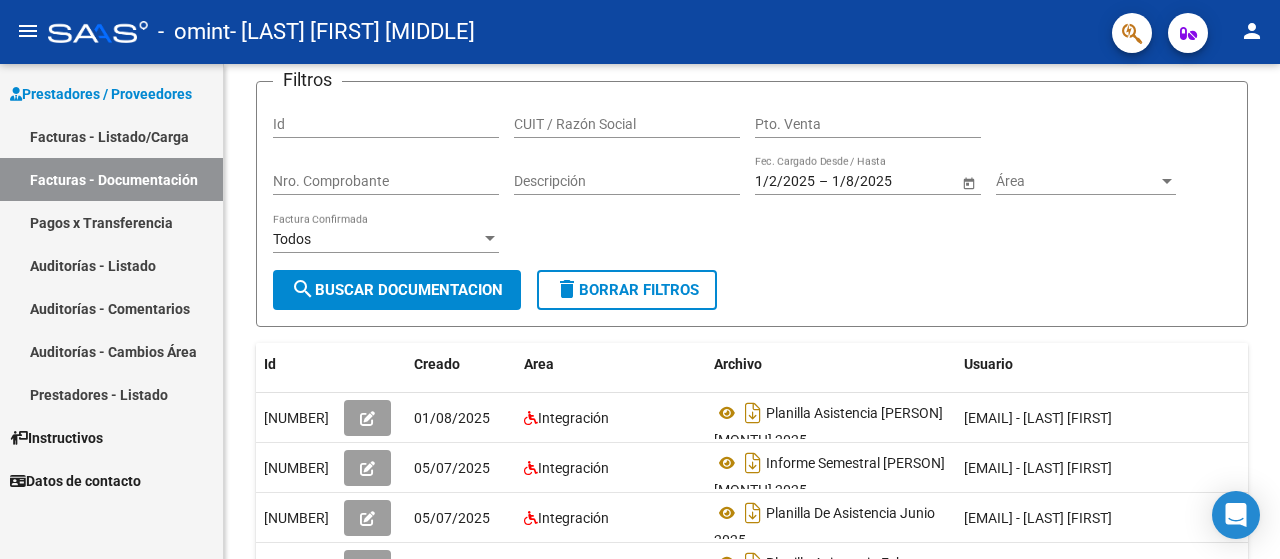 click on "Pagos x Transferencia" at bounding box center [111, 222] 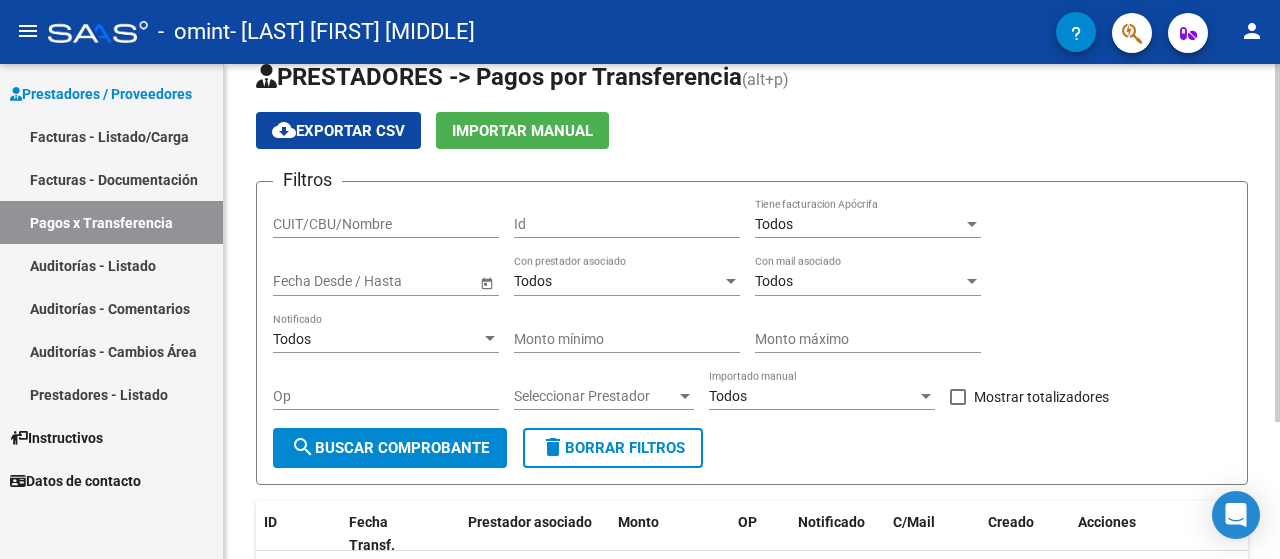 scroll, scrollTop: 34, scrollLeft: 0, axis: vertical 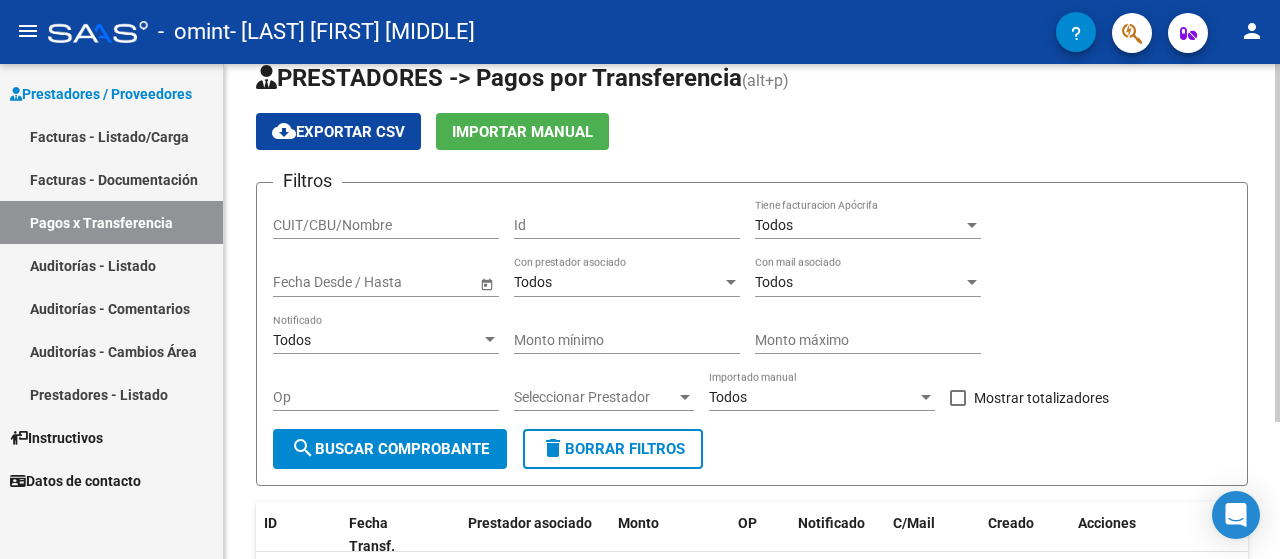 click on "PRESTADORES -> Pagos por Transferencia (alt+p) cloud_download  Exportar CSV   Importar Manual Filtros CUIT/CBU/Nombre Id Todos Tiene facturacion Apócrifa Start date – End date Fecha Desde / Hasta Todos Con prestador asociado Todos Con mail asociado Todos Notificado Monto mínimo Monto máximo Op Seleccionar Prestador Seleccionar Prestador Todos Importado manual    Mostrar totalizadores  search  Buscar Comprobante  delete  Borrar Filtros  ID Fecha Transf. Prestador asociado Monto OP Notificado C/Mail Creado Acciones No data to display  0 total   1" 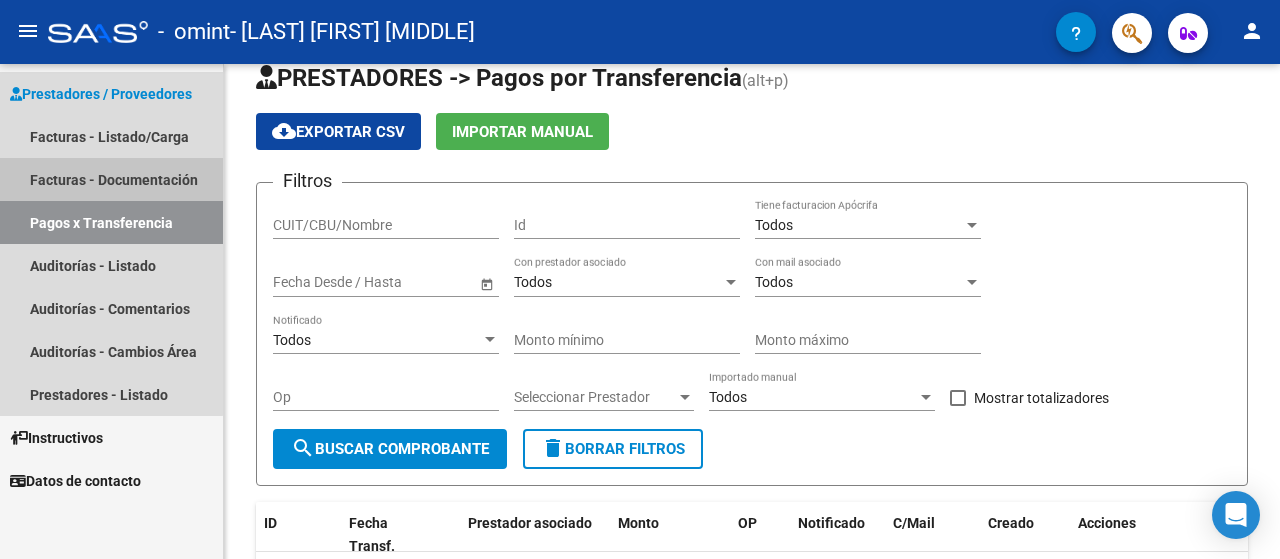 click on "Facturas - Documentación" at bounding box center (111, 179) 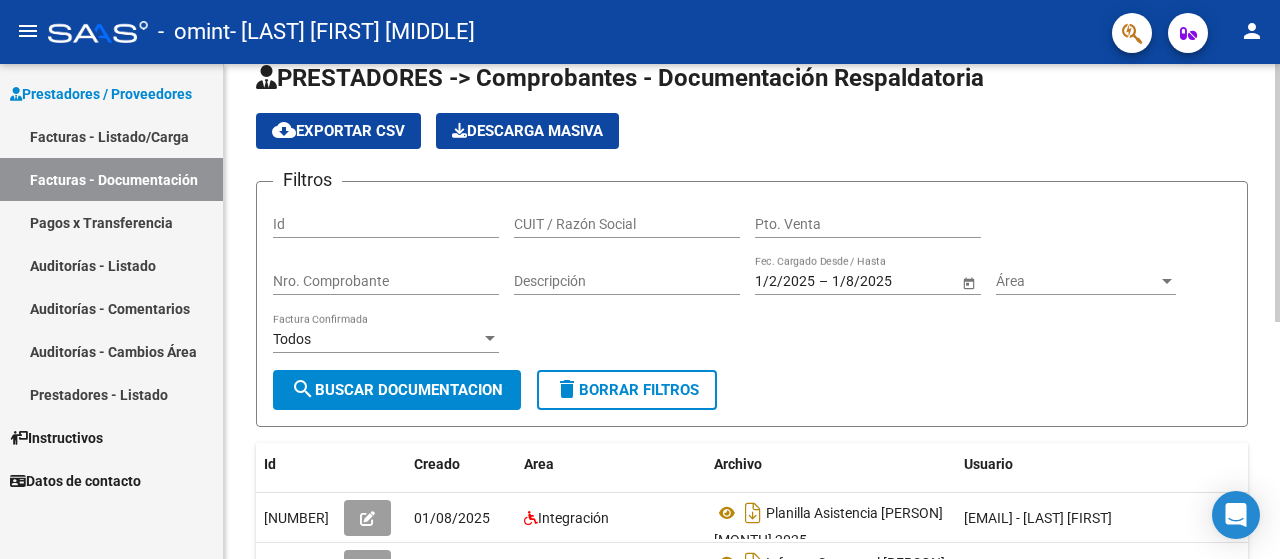 click on "search  Buscar Documentacion" 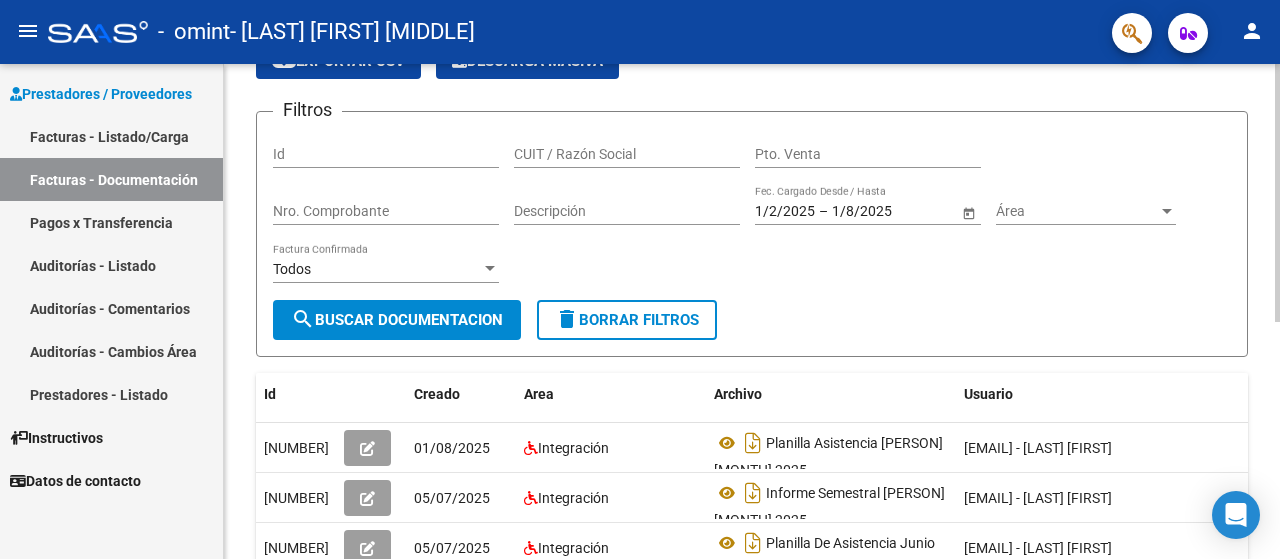 scroll, scrollTop: 0, scrollLeft: 0, axis: both 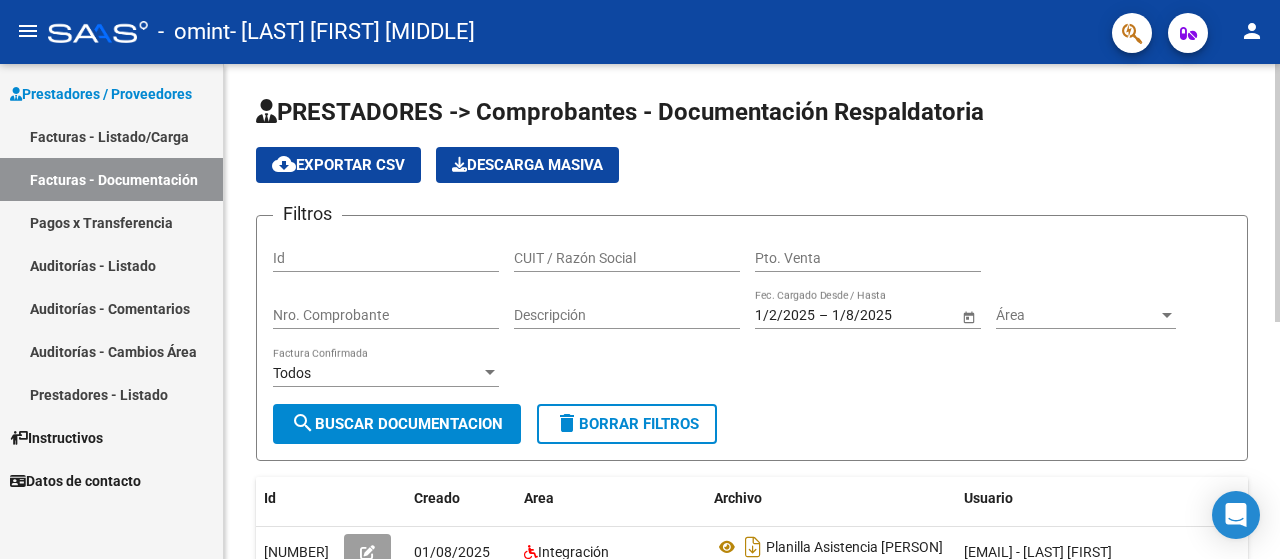 click on "PRESTADORES -> Comprobantes - Documentación Respaldatoria cloud_download Exportar CSV Descarga Masiva
Filtros Id CUIT / Razón Social Pto. Venta Nro. Comprobante Descripción 1/2/2025 1/2/2025 – 1/8/2025 1/8/2025 Fec. Cargado Desde / Hasta Área Área Todos Factura Confirmada search Buscar Documentacion delete Borrar Filtros Id Creado Area Archivo Usuario Acción [NUMBER]
01/08/2025 Integración Planilla Asistencia [PERSON] [MONTH] 2025 [EMAIL] - [LAST] [FIRST] [NUMBER]
05/07/2025 Integración Informe Semestral [PERSON] [MONTH] 2025 [EMAIL] - [LAST] [FIRST] [NUMBER]
05/07/2025 Integración Planilla De Asistencia [MONTH] 2025 [EMAIL] - [LAST] [FIRST] [NUMBER]
05/07/2025 Discapacidad sin recupero Planilla Asistencia [MONTH] 2025 [EMAIL] - [LAST] [FIRST] [NUMBER]
05/07/2025 Integración Planilla Asistencia [MONTH] 2025 [EMAIL] - [LAST] [FIRST] [NUMBER]
05/07/2025 Integración [NUMBER]" 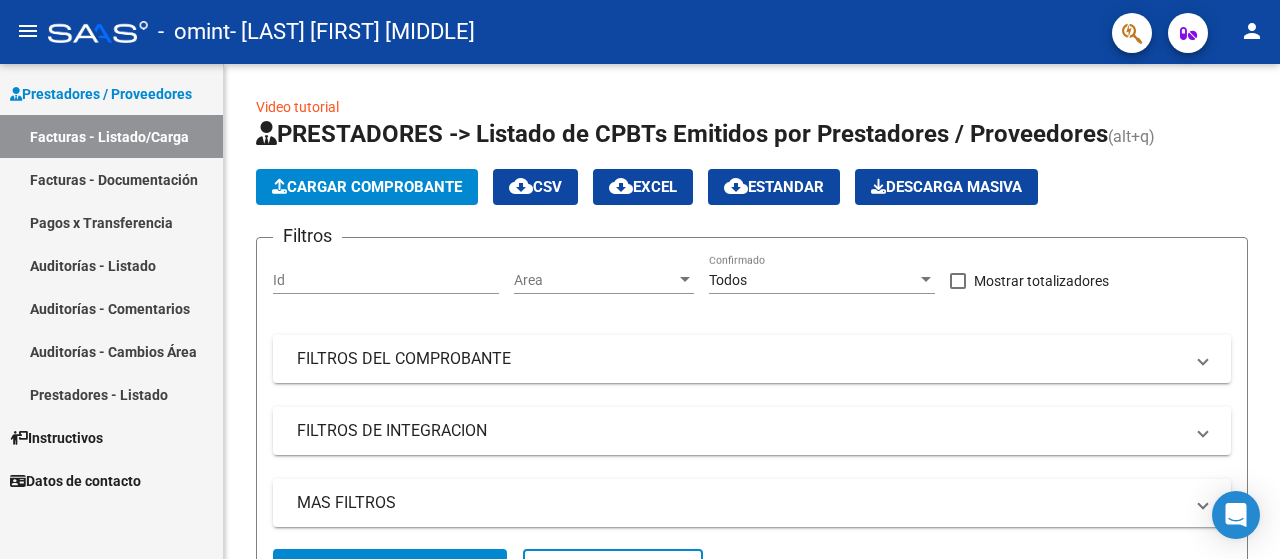 click on "menu" 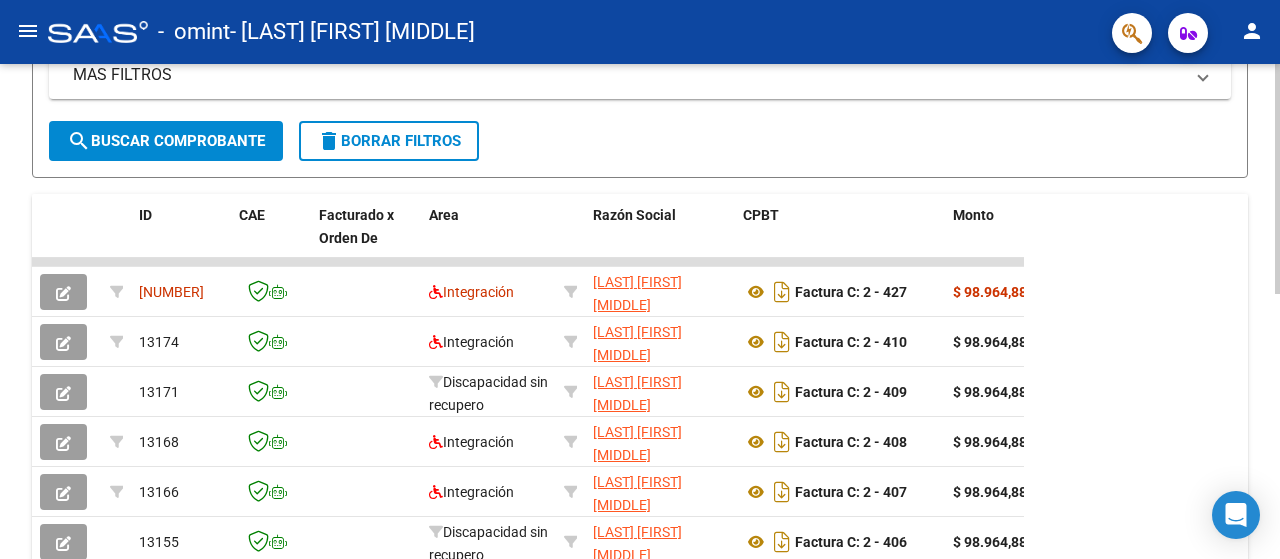 scroll, scrollTop: 446, scrollLeft: 0, axis: vertical 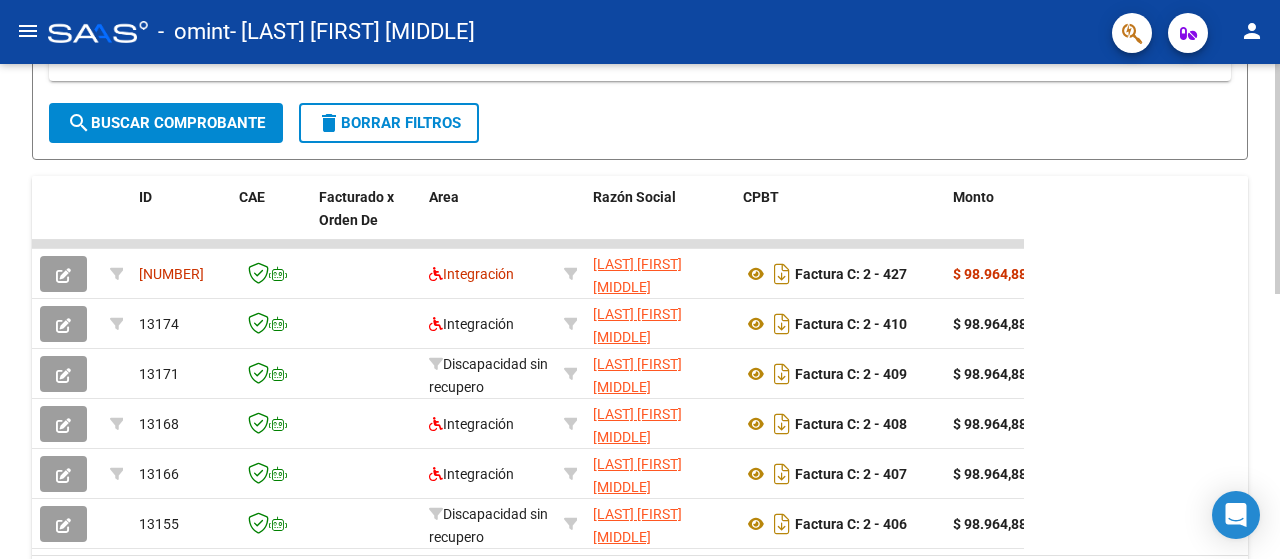 click 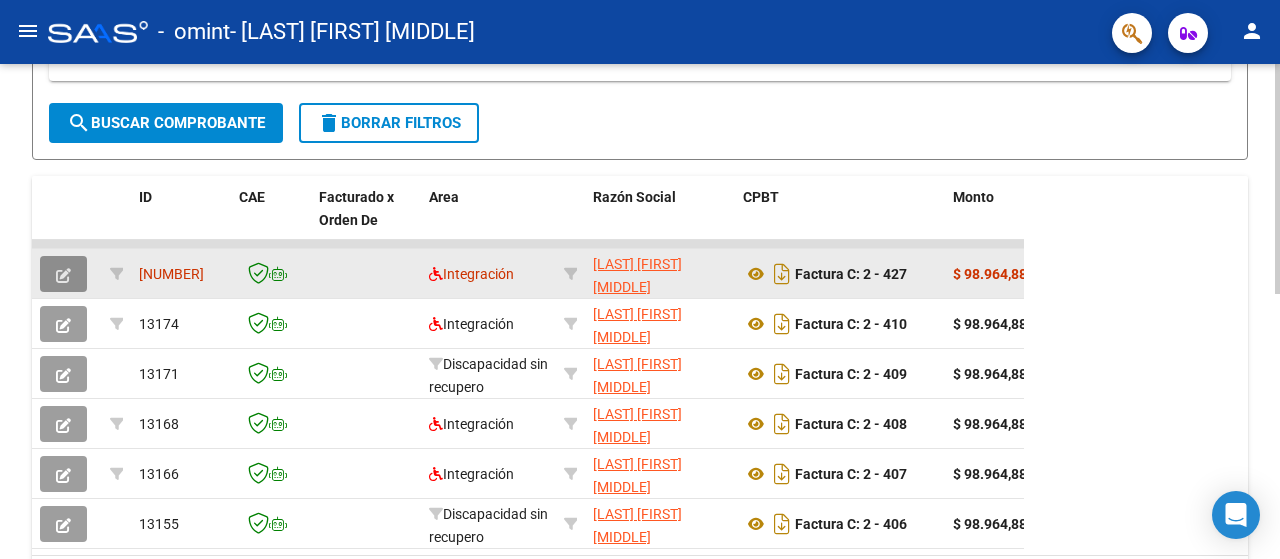click 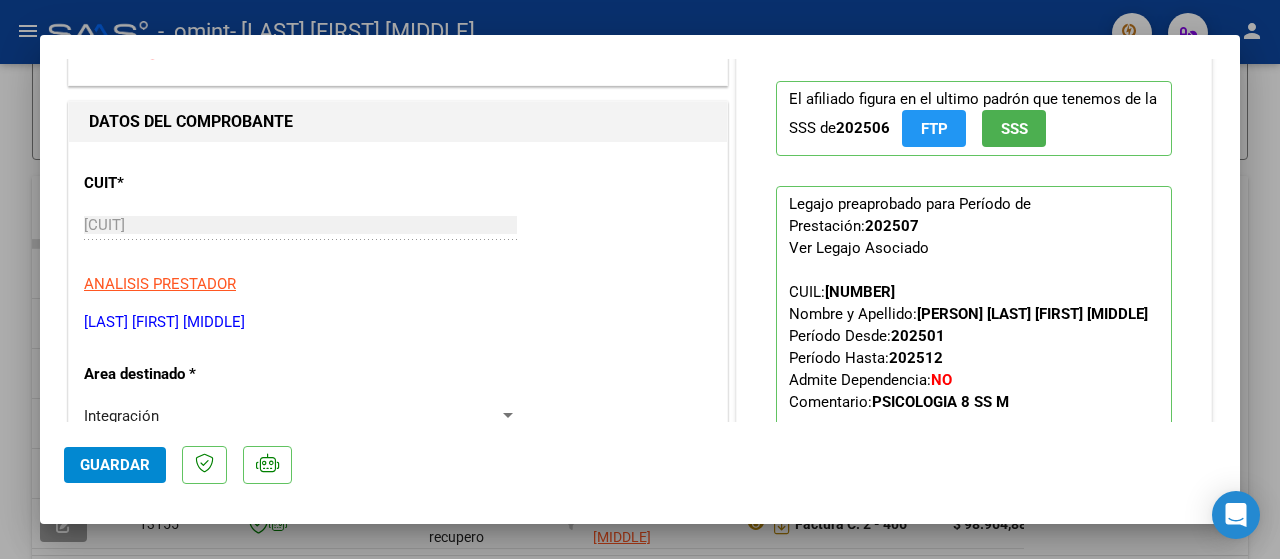 scroll, scrollTop: 0, scrollLeft: 0, axis: both 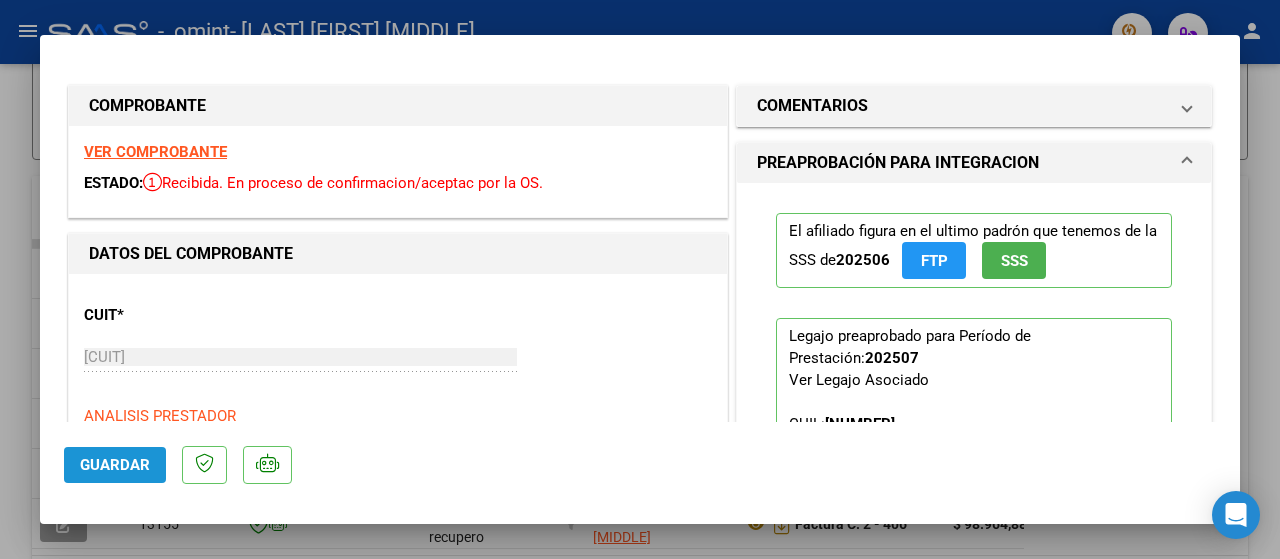 click on "Guardar" 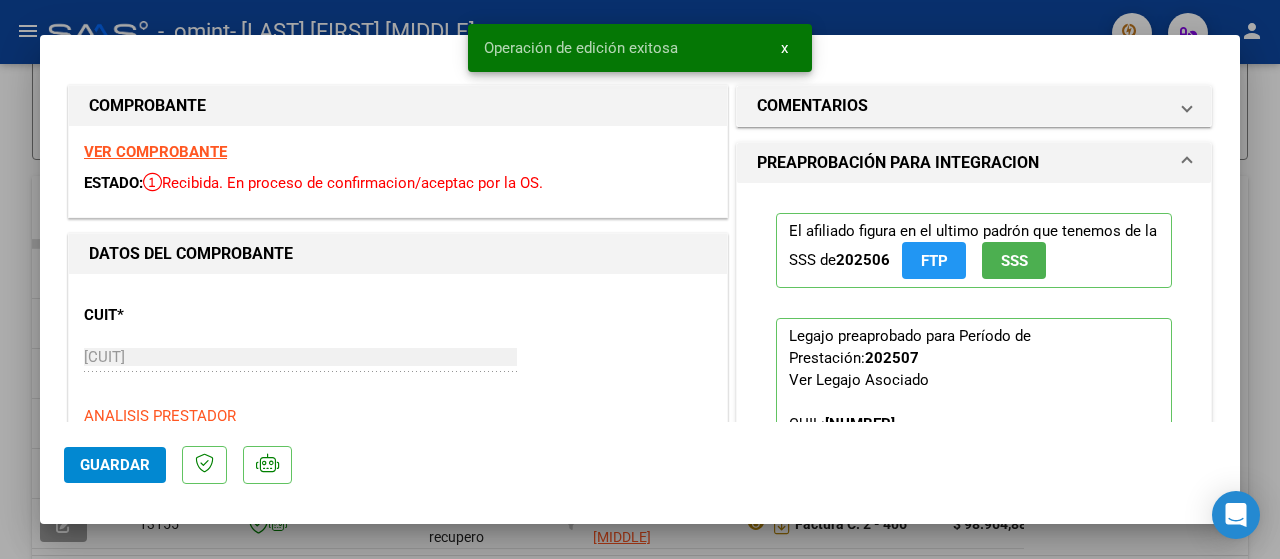 click at bounding box center [640, 279] 